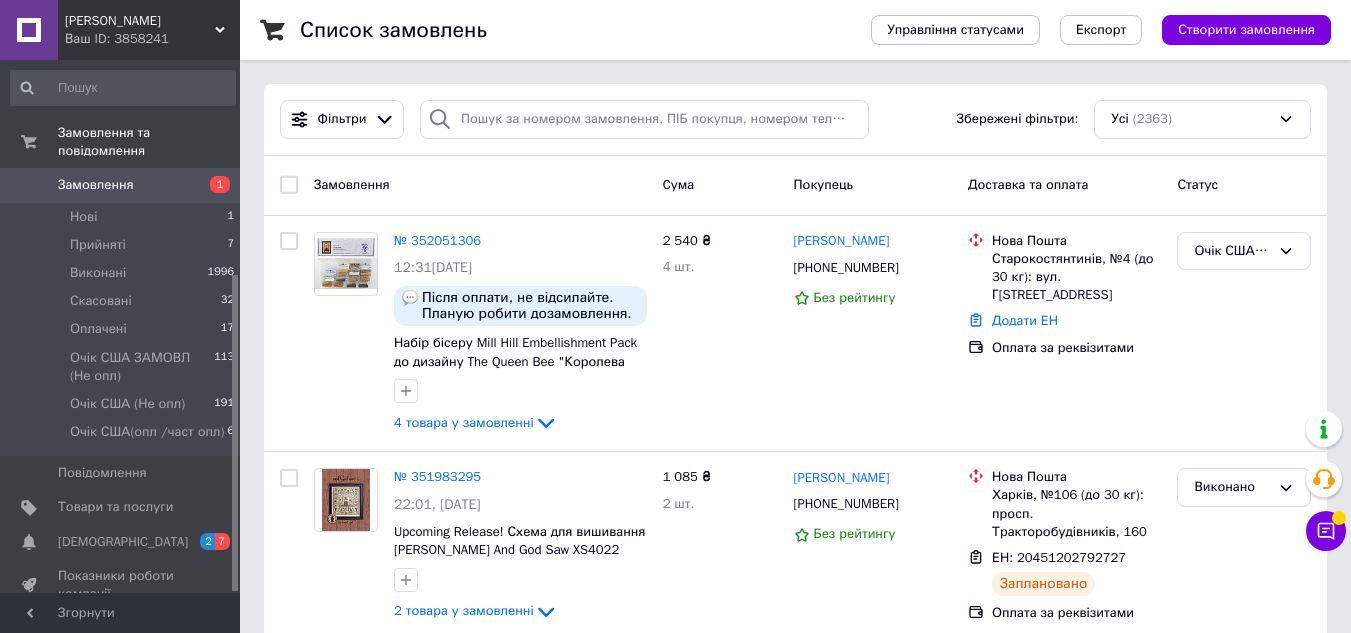 scroll, scrollTop: 0, scrollLeft: 0, axis: both 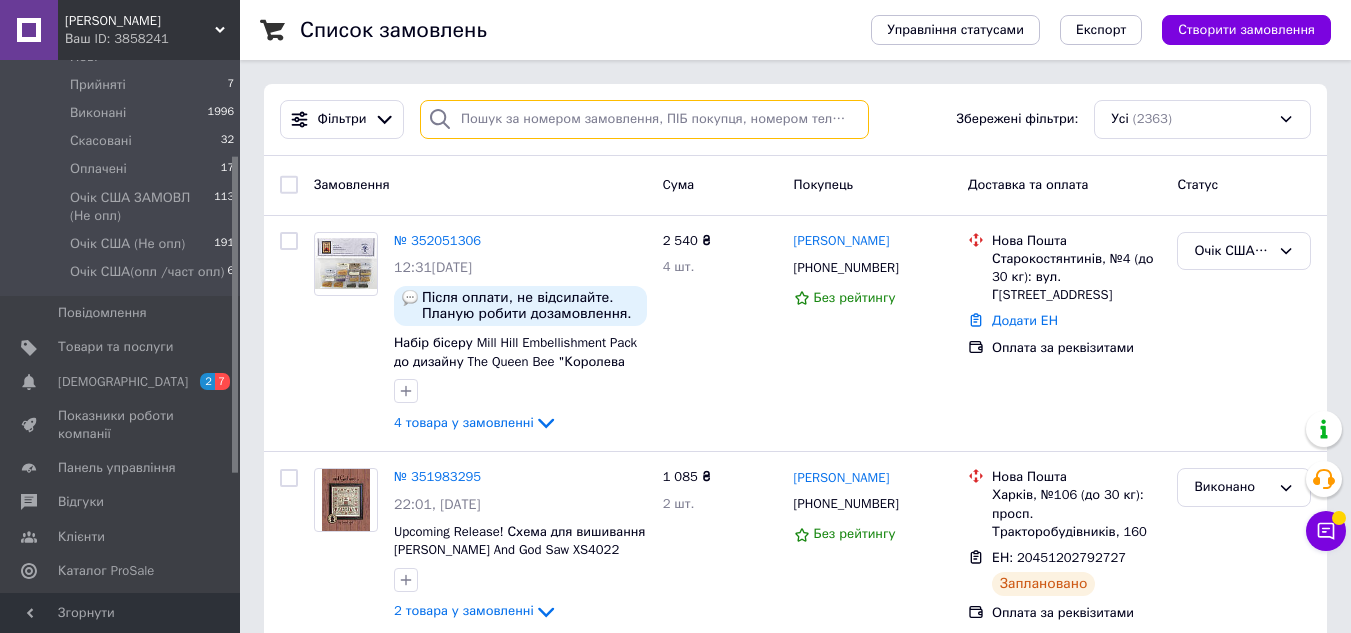click at bounding box center [644, 119] 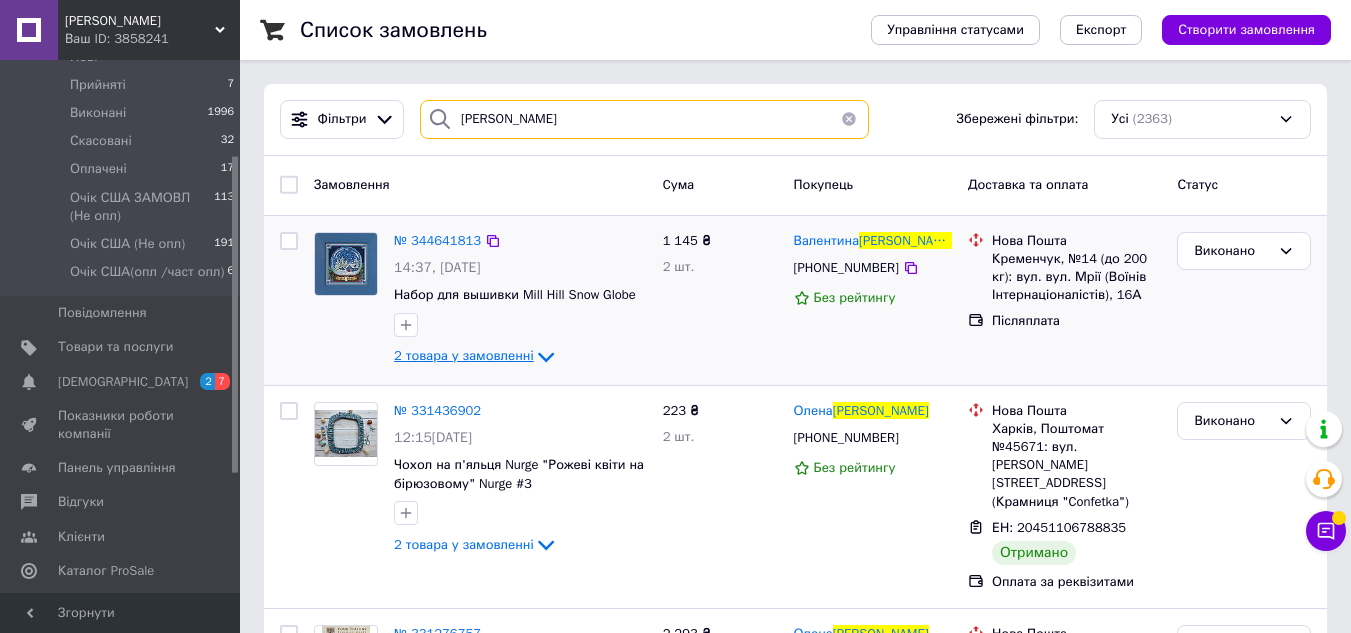 type on "кузьменко" 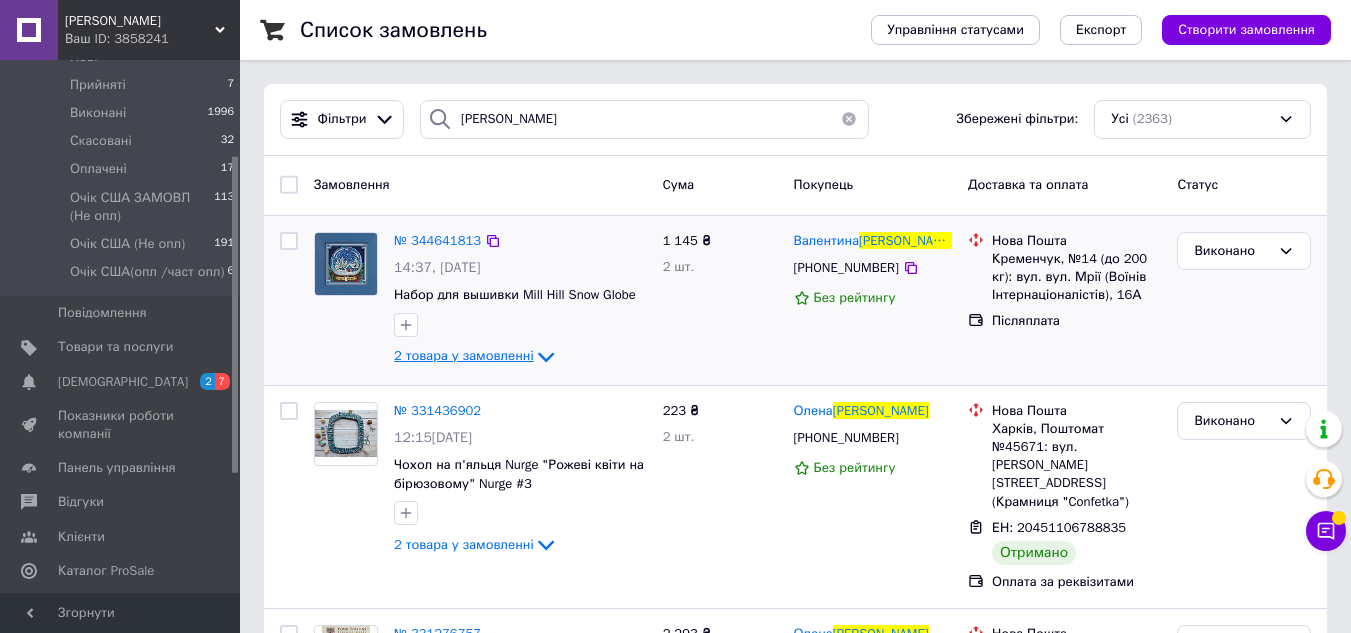 click on "2 товара у замовленні" at bounding box center (464, 355) 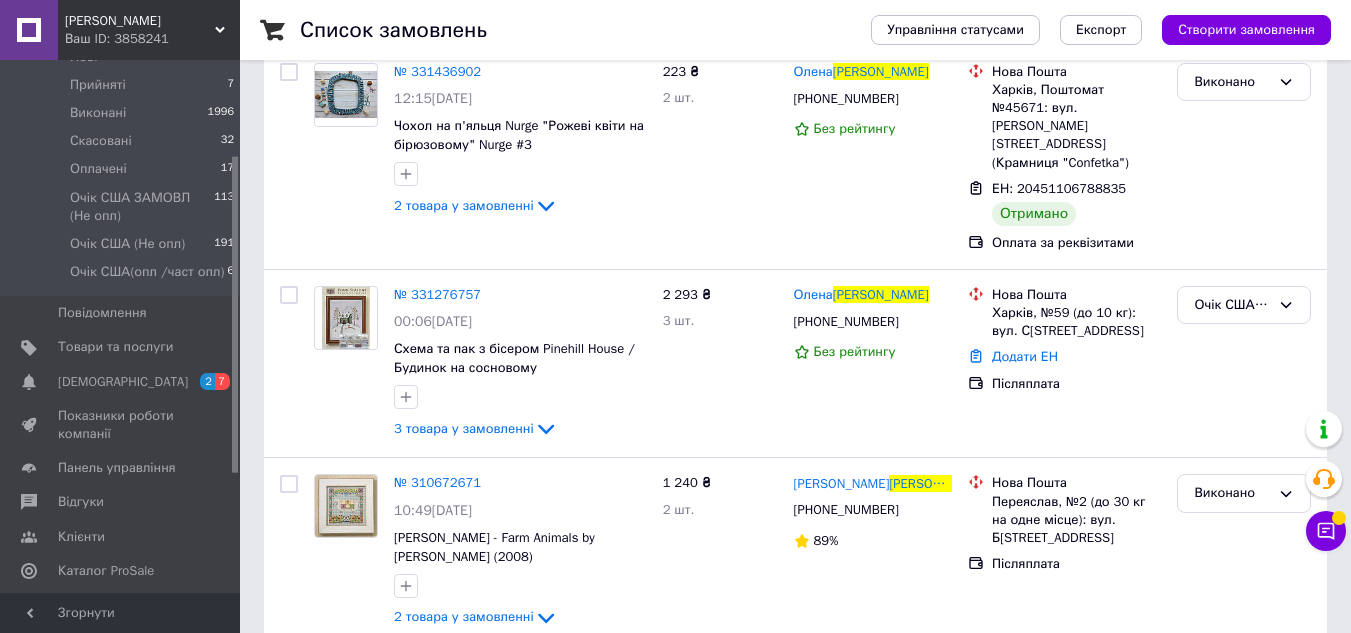 scroll, scrollTop: 500, scrollLeft: 0, axis: vertical 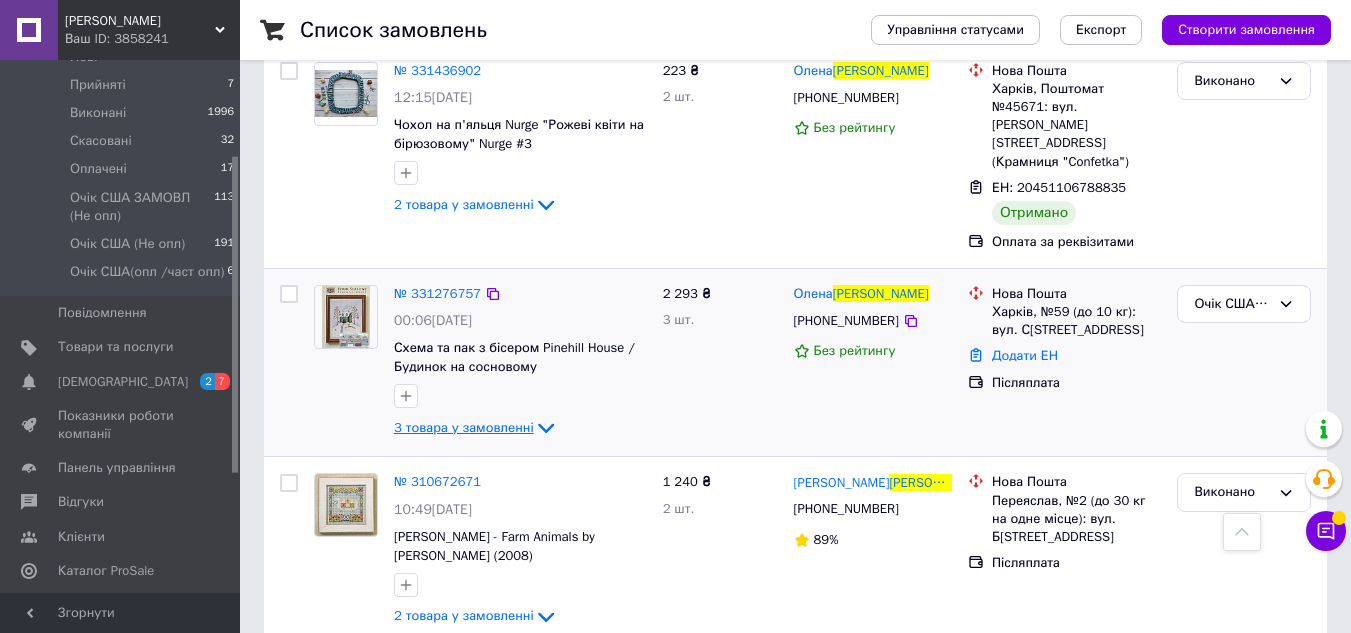 click on "3 товара у замовленні" at bounding box center (464, 427) 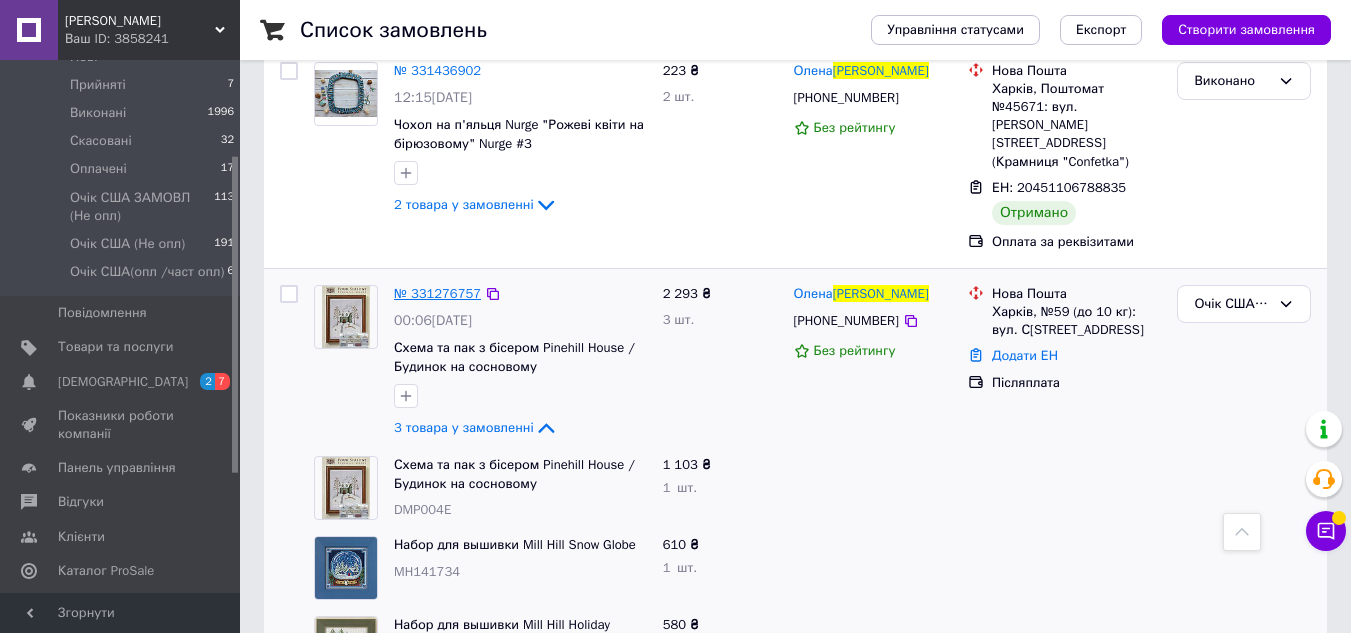 click on "№ 331276757" at bounding box center (437, 293) 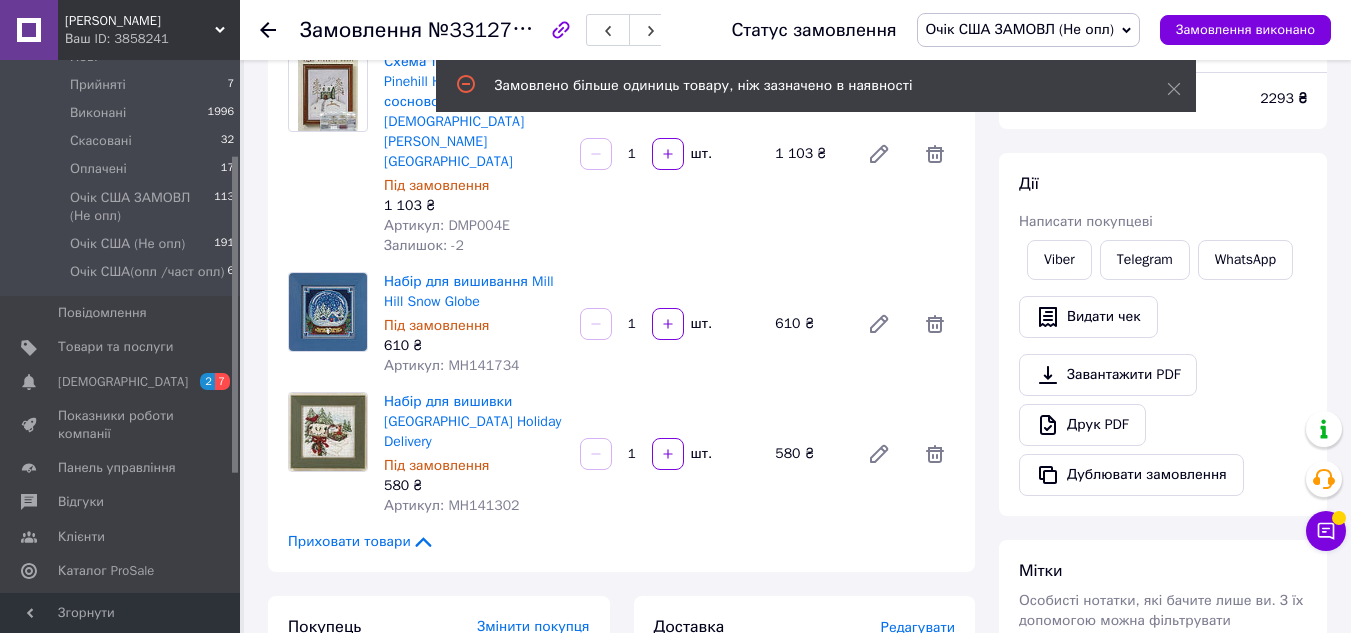 scroll, scrollTop: 300, scrollLeft: 0, axis: vertical 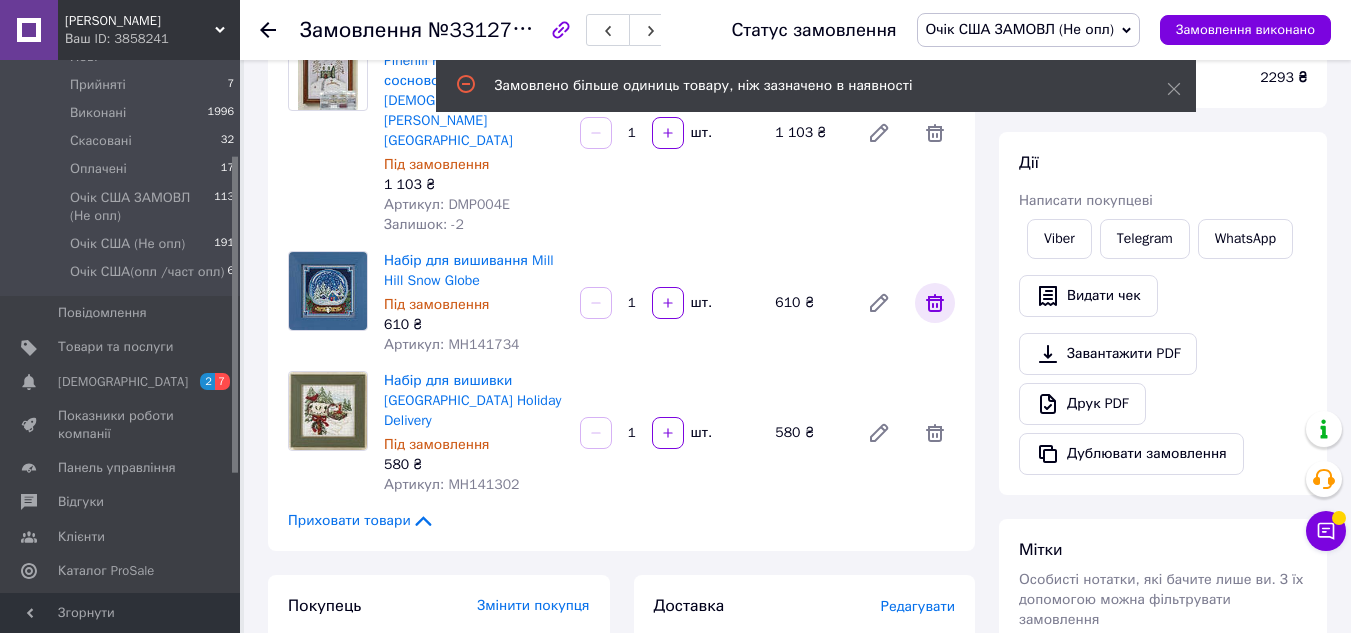 click 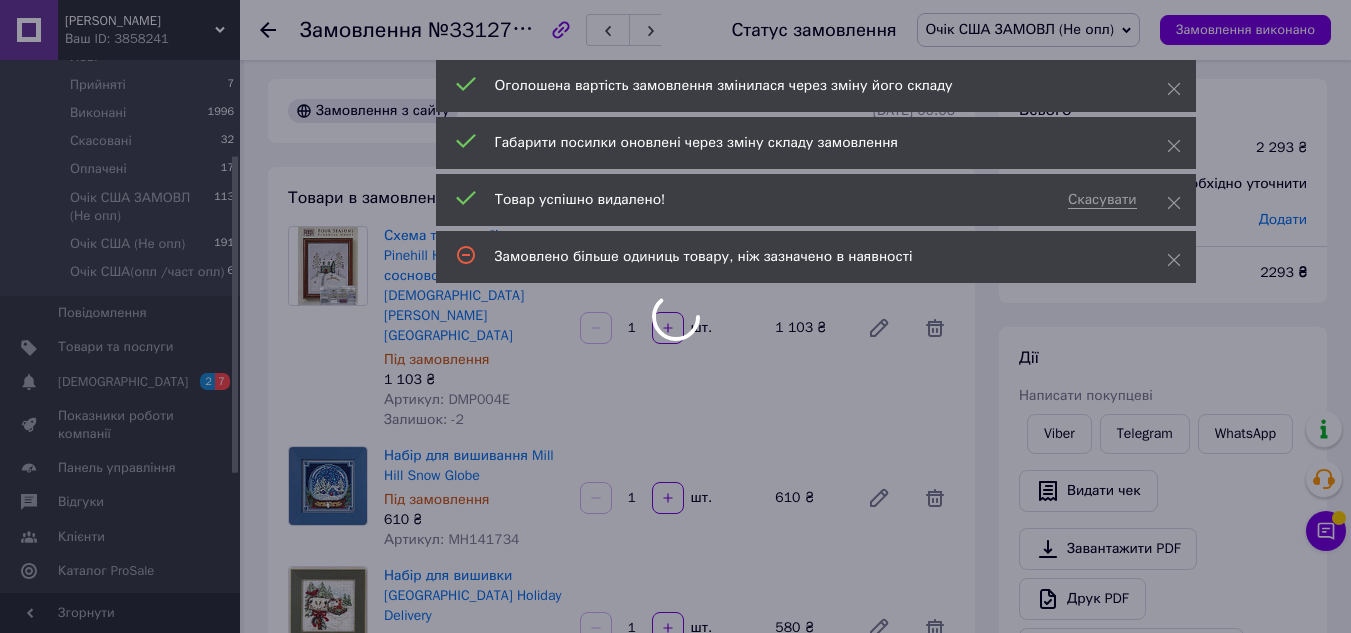 scroll, scrollTop: 0, scrollLeft: 0, axis: both 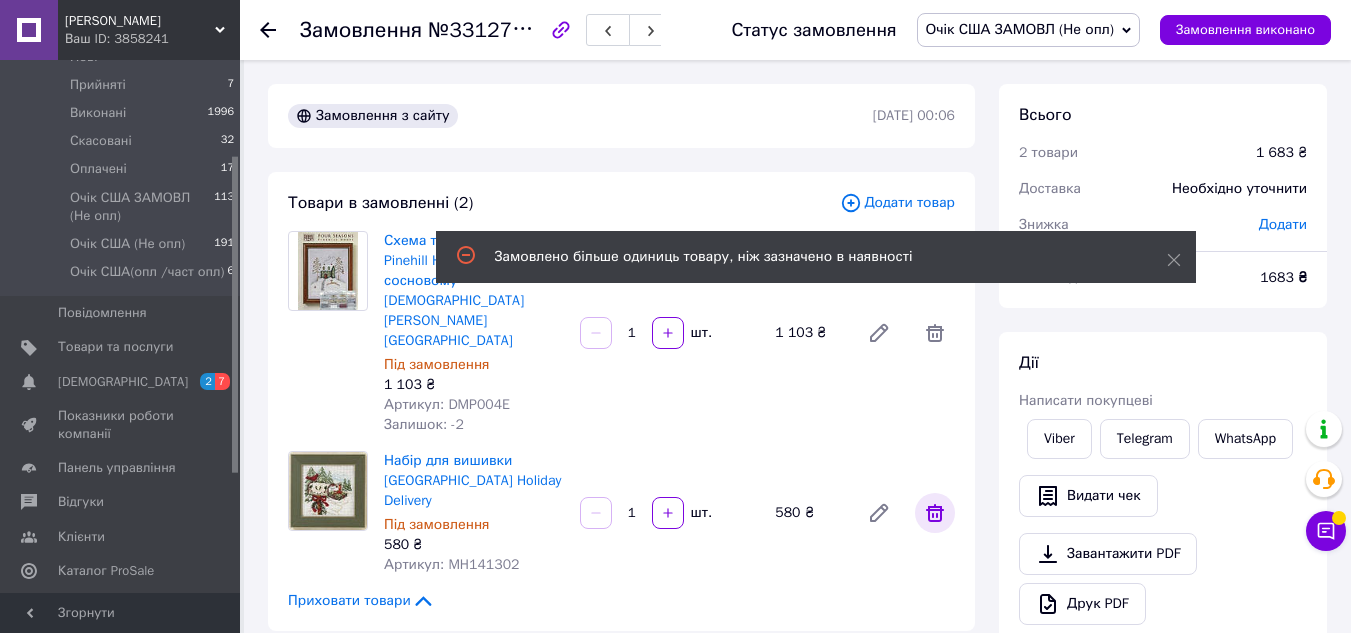 click 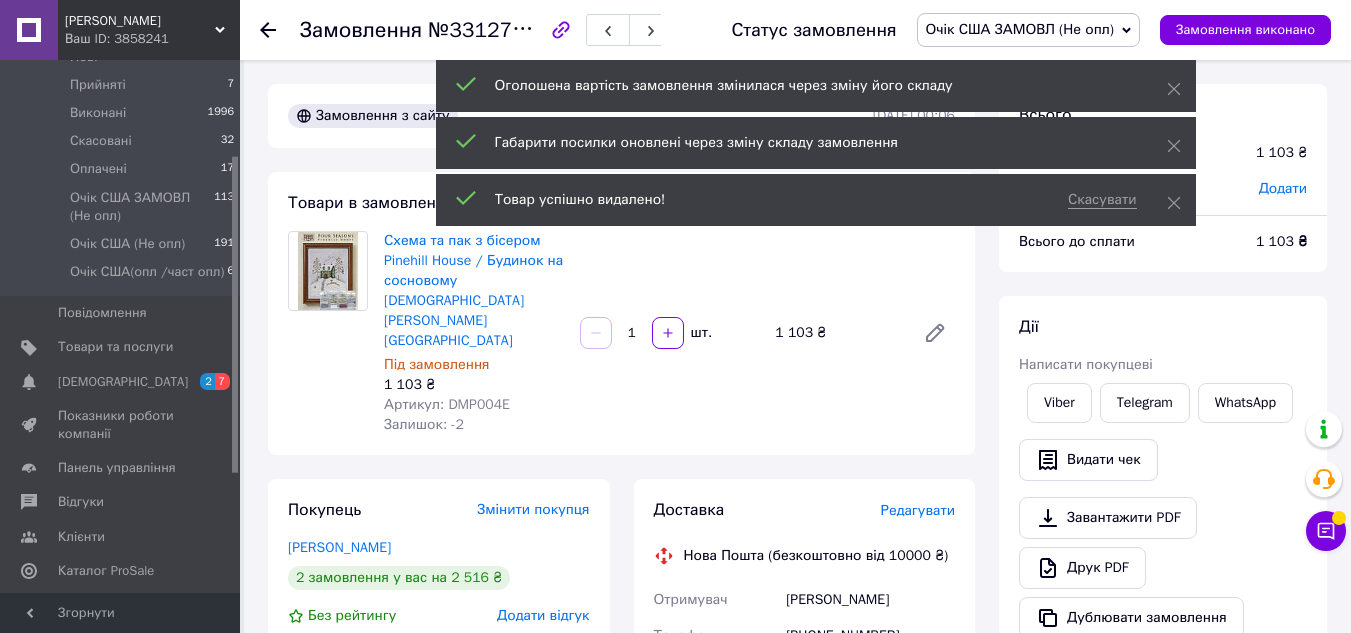 scroll, scrollTop: 644, scrollLeft: 0, axis: vertical 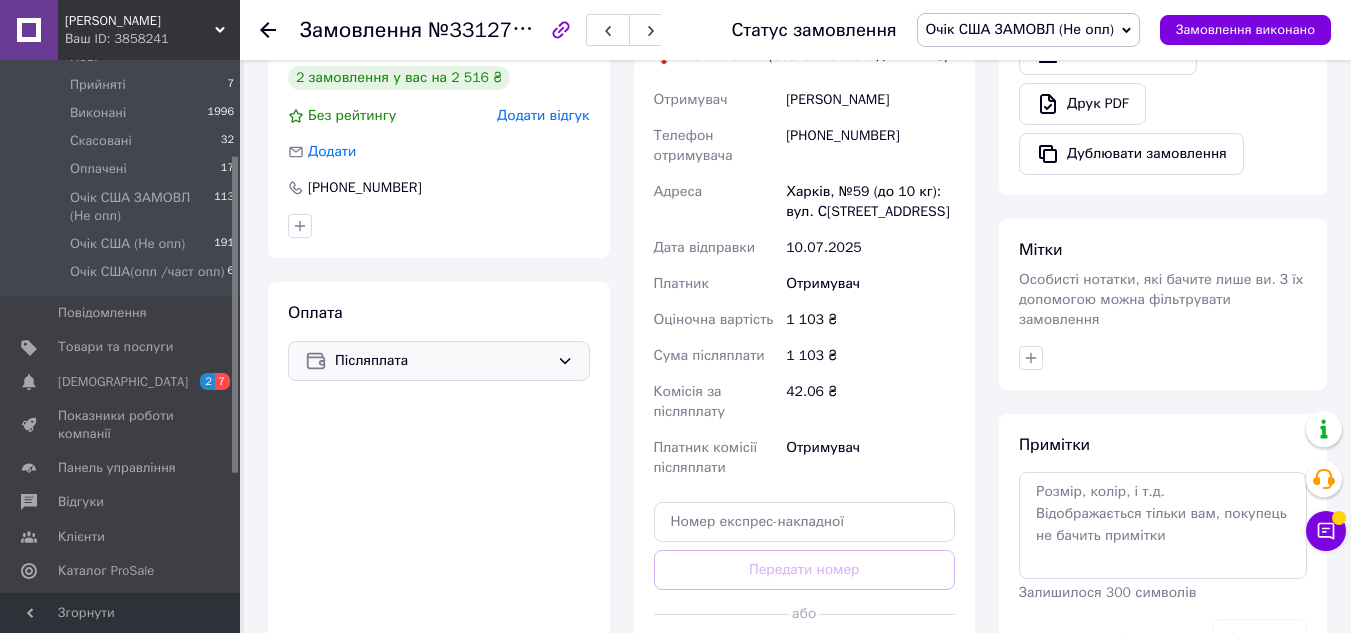 click 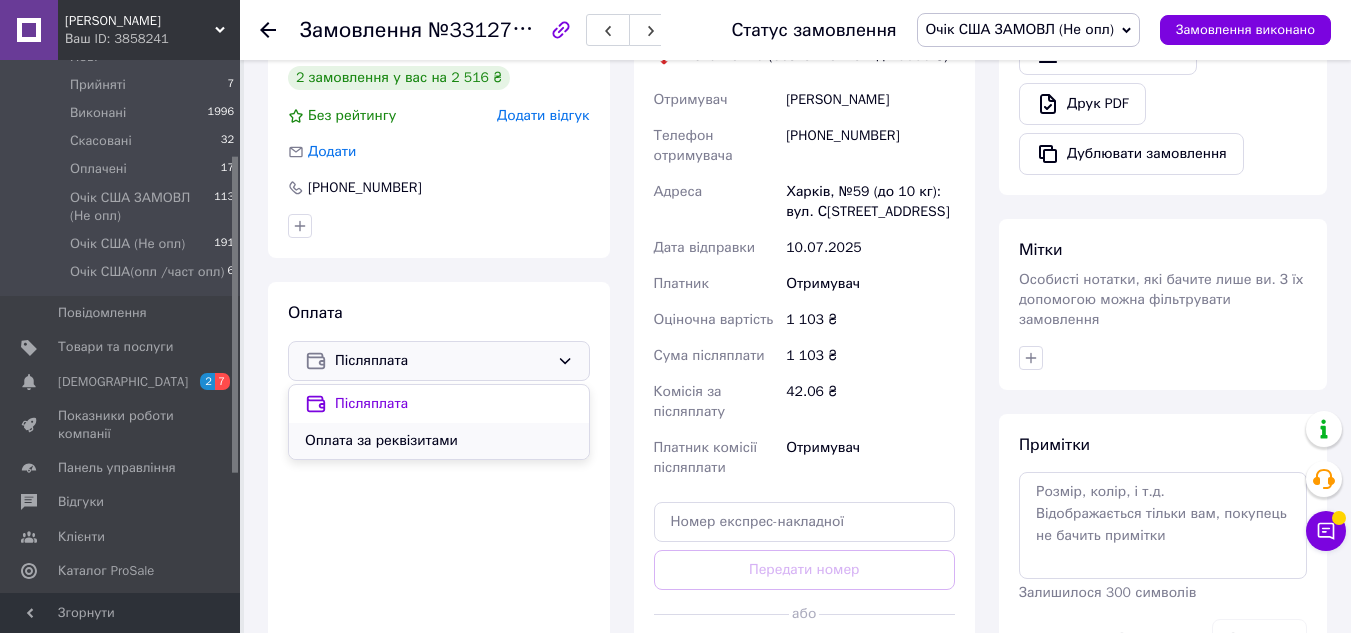 click on "Оплата за реквізитами" at bounding box center (439, 441) 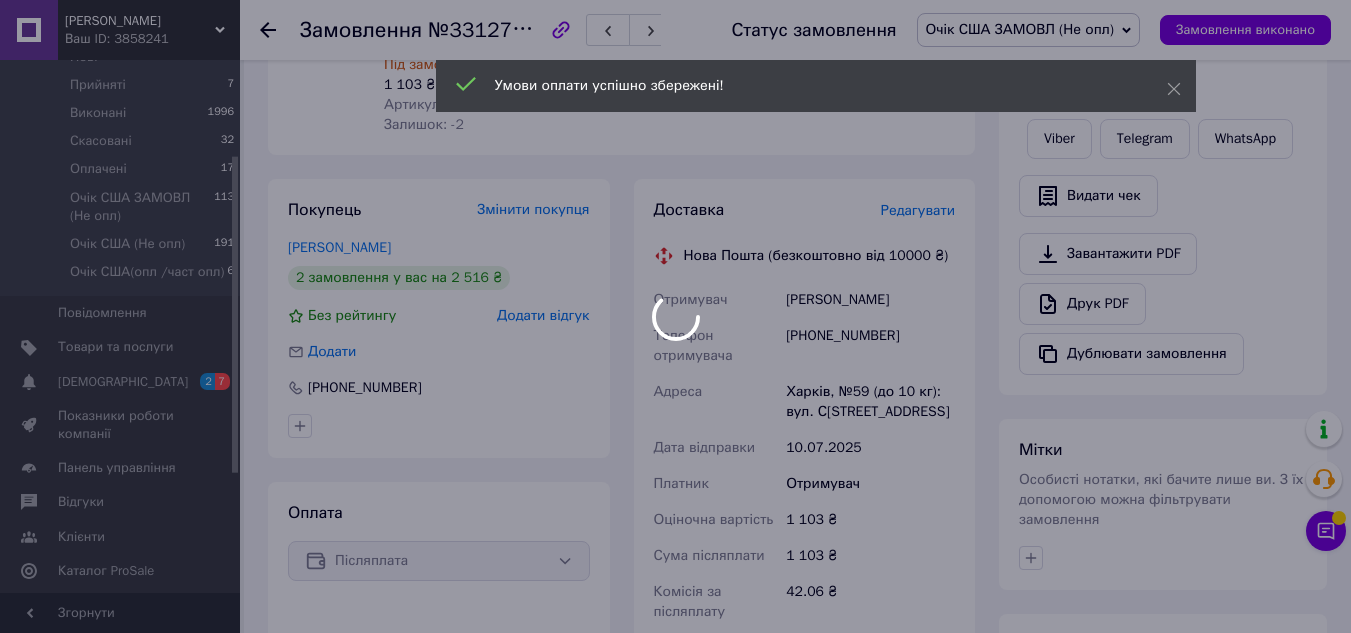 scroll, scrollTop: 692, scrollLeft: 0, axis: vertical 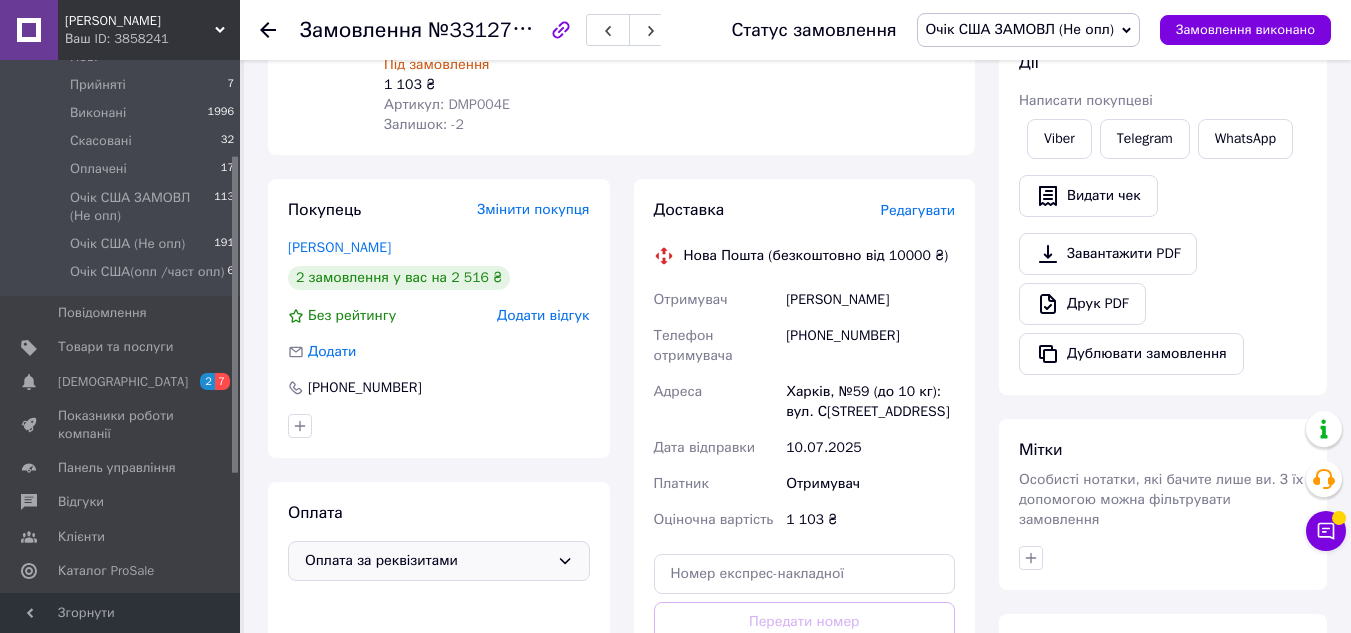 drag, startPoint x: 806, startPoint y: 264, endPoint x: 961, endPoint y: 377, distance: 191.81763 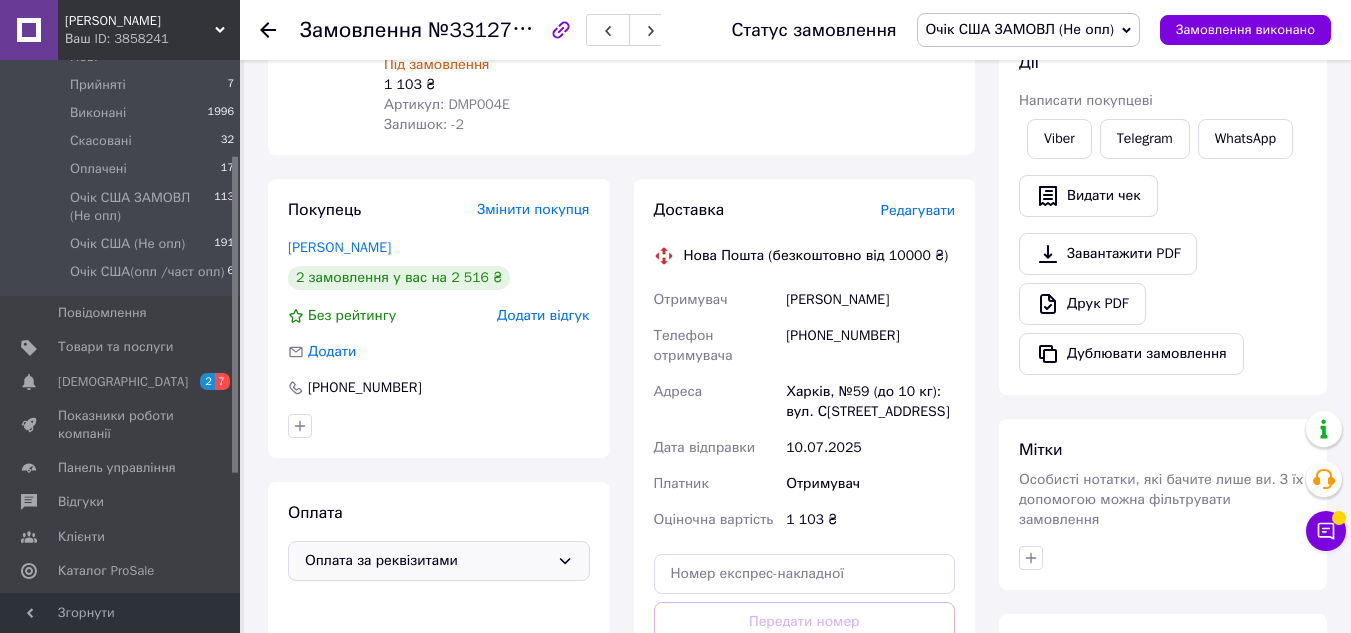 click on "Доставка Редагувати Нова Пошта (безкоштовно від 10000 ₴) Отримувач Кузьменко Олена Телефон отримувача +380992620056 Адреса Харків, №59 (до 10 кг): вул. Сергія Грицевця, 29 Дата відправки 10.07.2025 Платник Отримувач Оціночна вартість 1 103 ₴ Передати номер або Згенерувати ЕН Платник Отримувач Відправник Прізвище отримувача Кузьменко Ім'я отримувача Олена По батькові отримувача Телефон отримувача +380992620056 Тип доставки У відділенні Кур'єром В поштоматі Місто -- Не обрано -- Відділення №59 (до 10 кг): вул. Сергія Грицевця, 29 Місце відправки Додати ще місце відправки Тип посилки <" at bounding box center (805, 465) 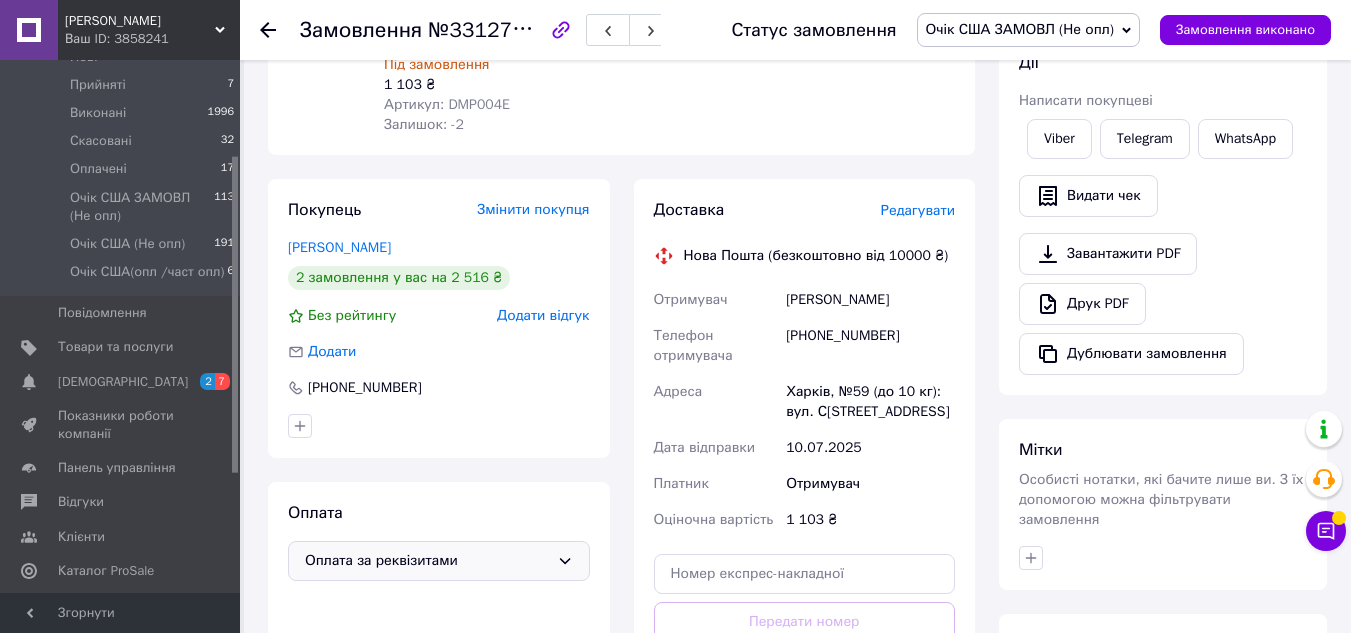 scroll, scrollTop: 0, scrollLeft: 0, axis: both 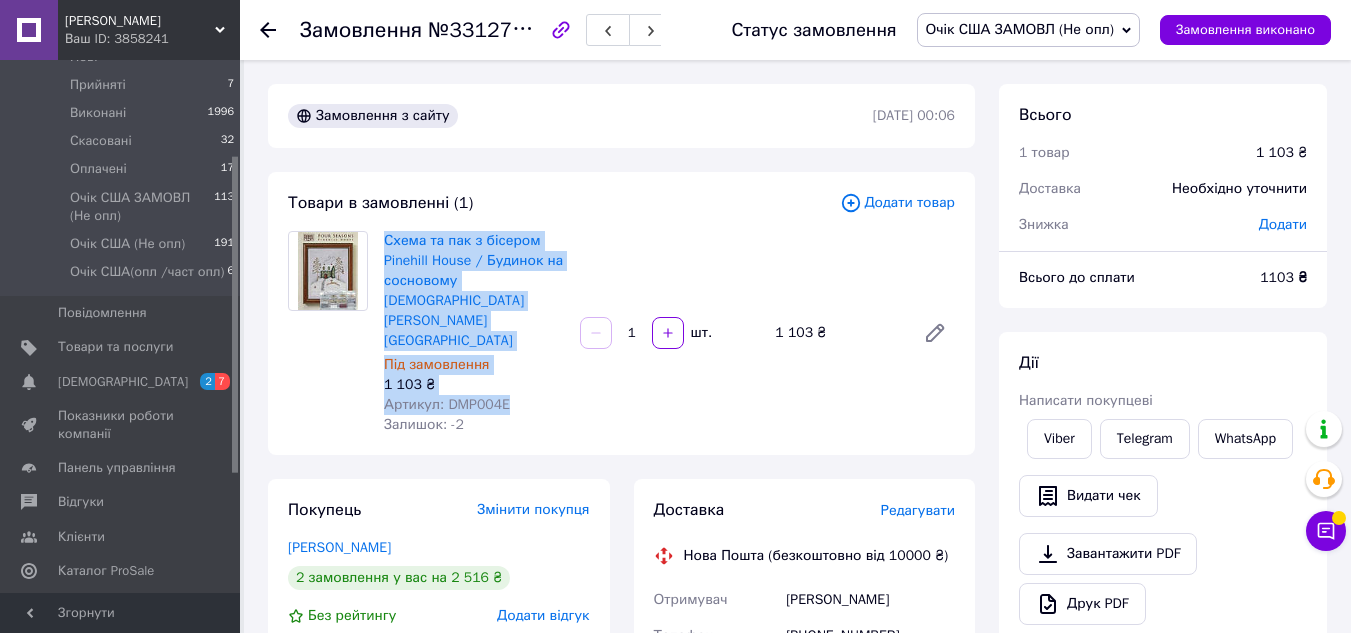 drag, startPoint x: 382, startPoint y: 233, endPoint x: 546, endPoint y: 369, distance: 213.05399 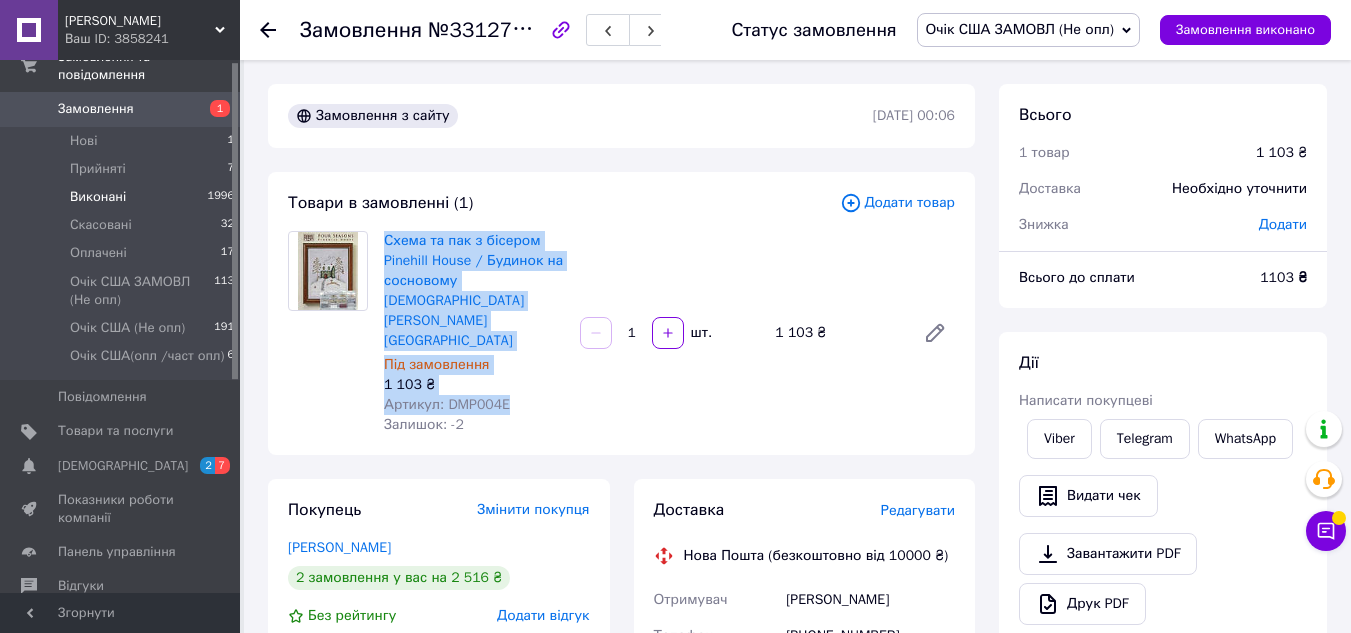scroll, scrollTop: 0, scrollLeft: 0, axis: both 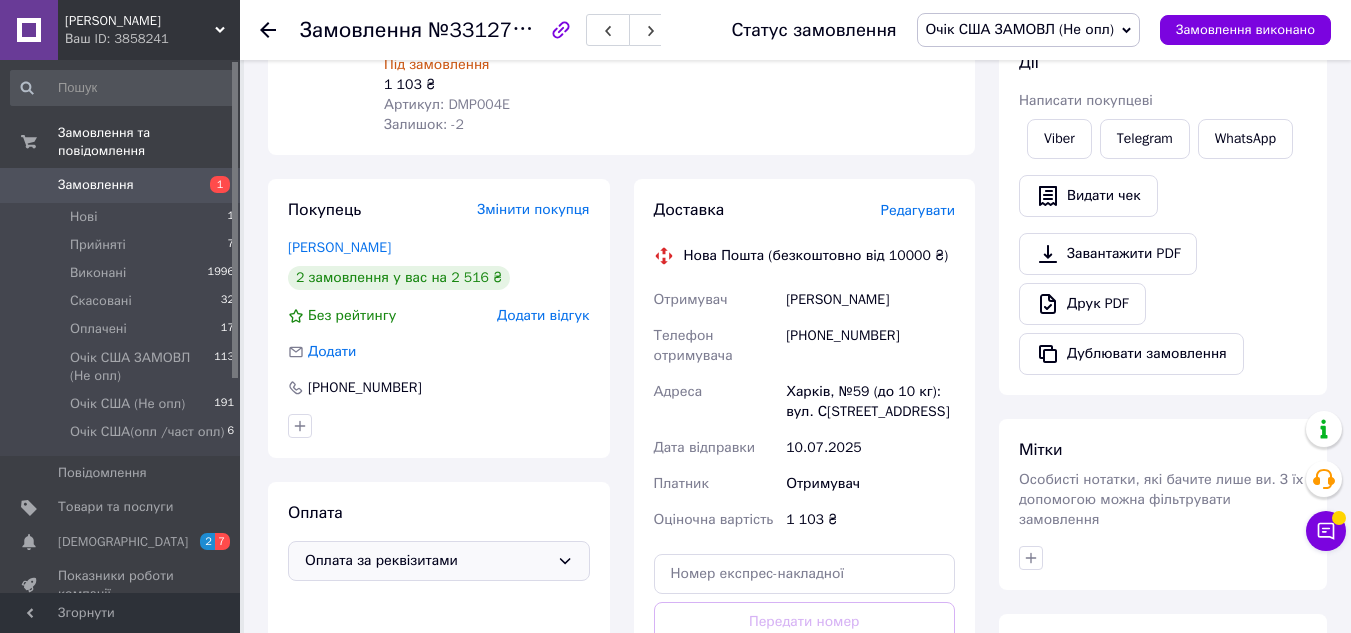 click on "Редагувати" at bounding box center [918, 210] 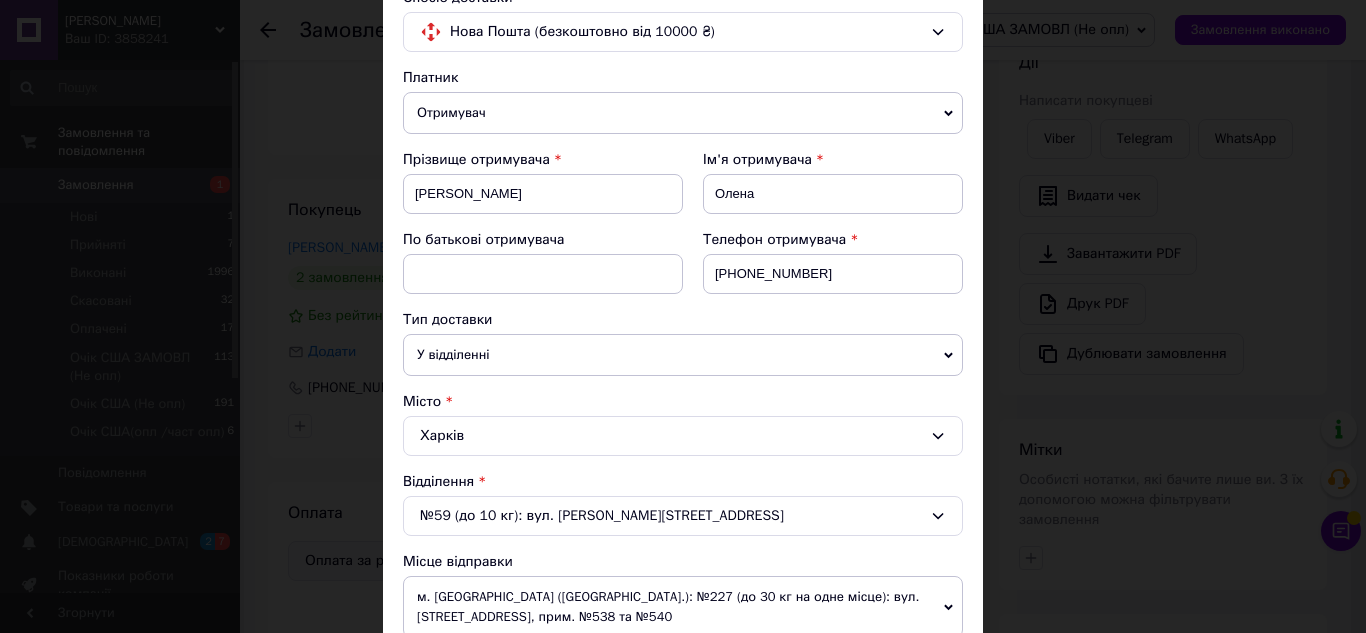 scroll, scrollTop: 300, scrollLeft: 0, axis: vertical 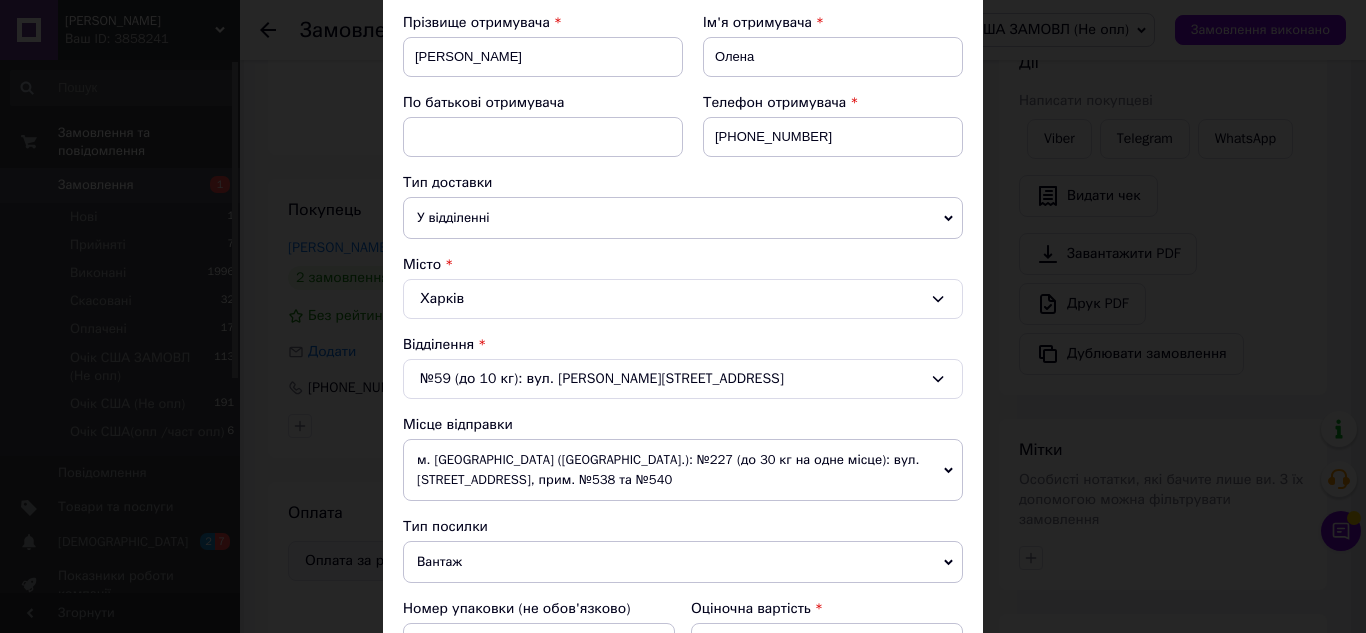click on "Харків" at bounding box center [683, 299] 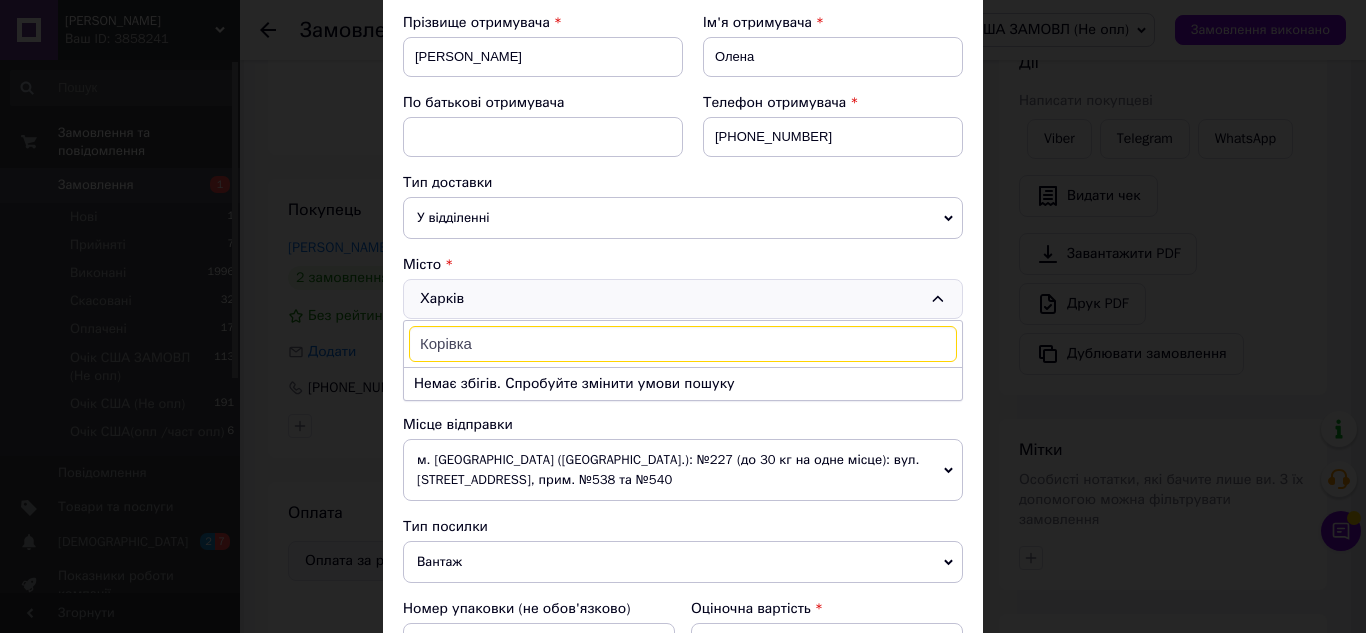 drag, startPoint x: 443, startPoint y: 345, endPoint x: 446, endPoint y: 355, distance: 10.440307 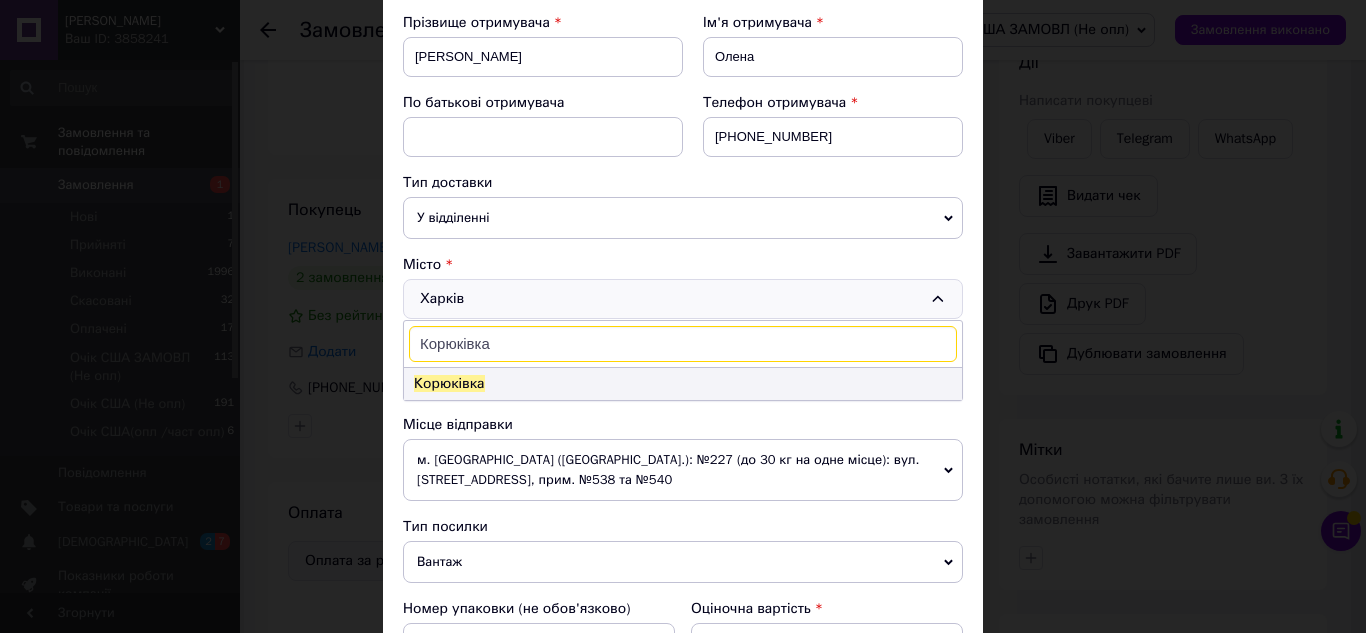 type on "Корюківка" 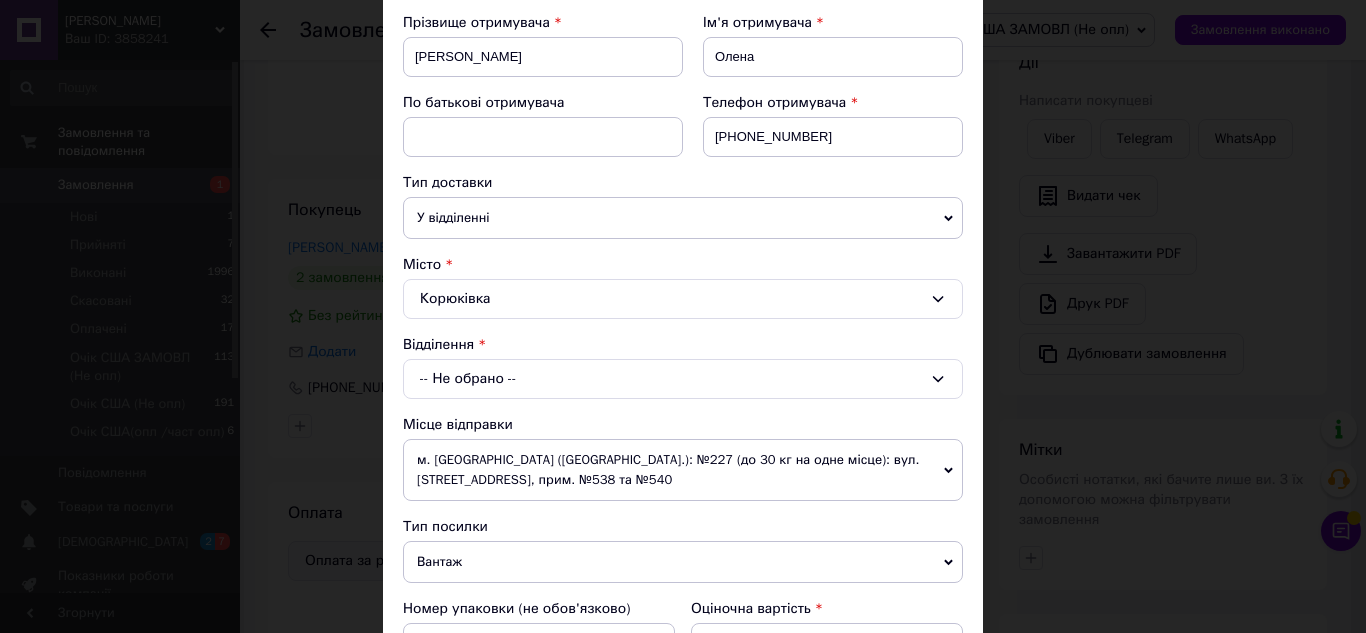 click on "У відділенні" at bounding box center (683, 218) 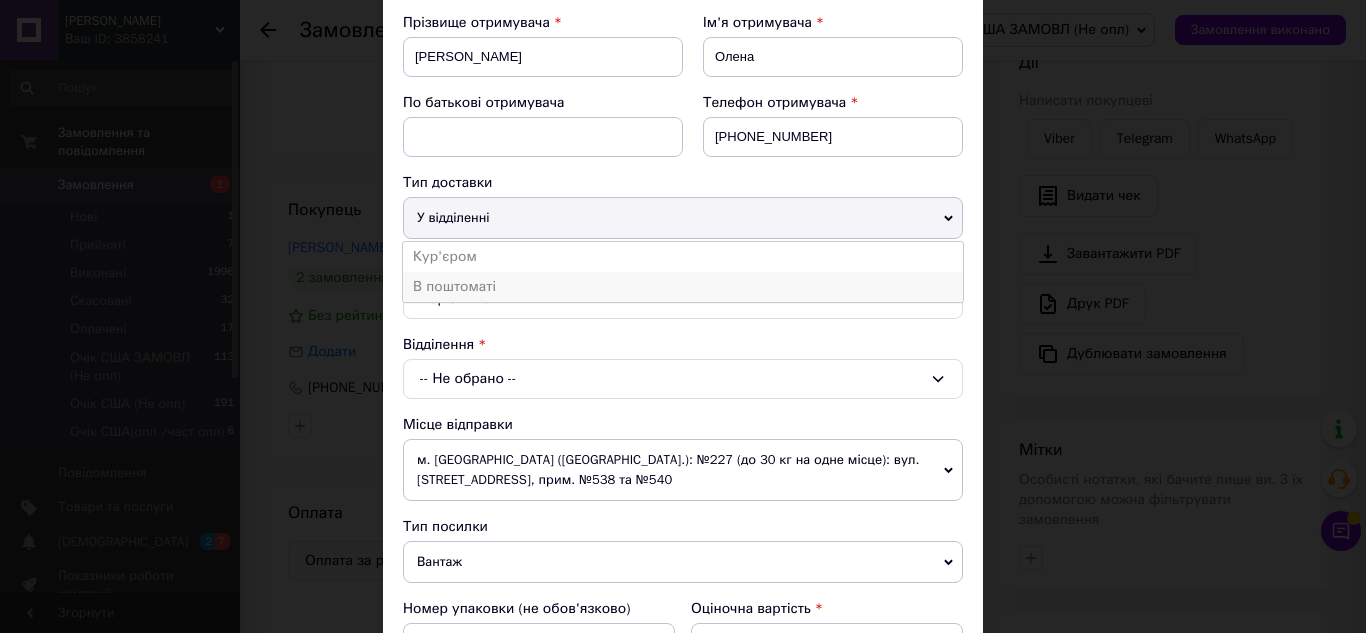 click on "В поштоматі" at bounding box center [683, 287] 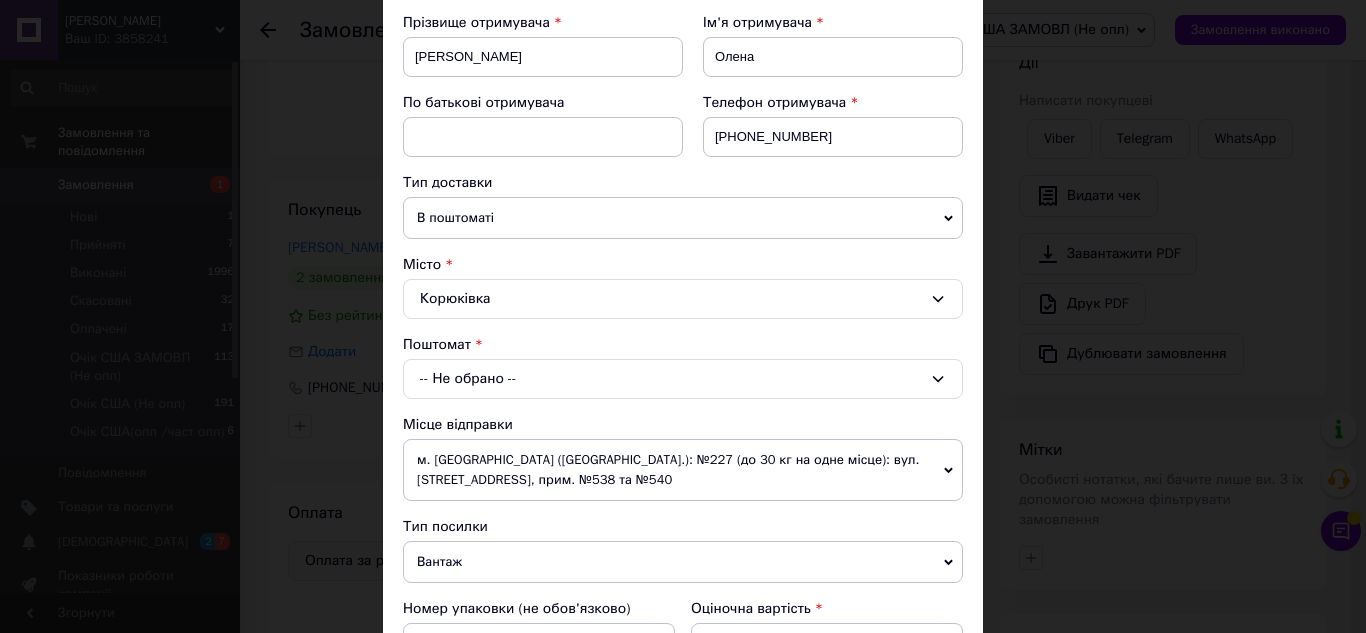 scroll, scrollTop: 400, scrollLeft: 0, axis: vertical 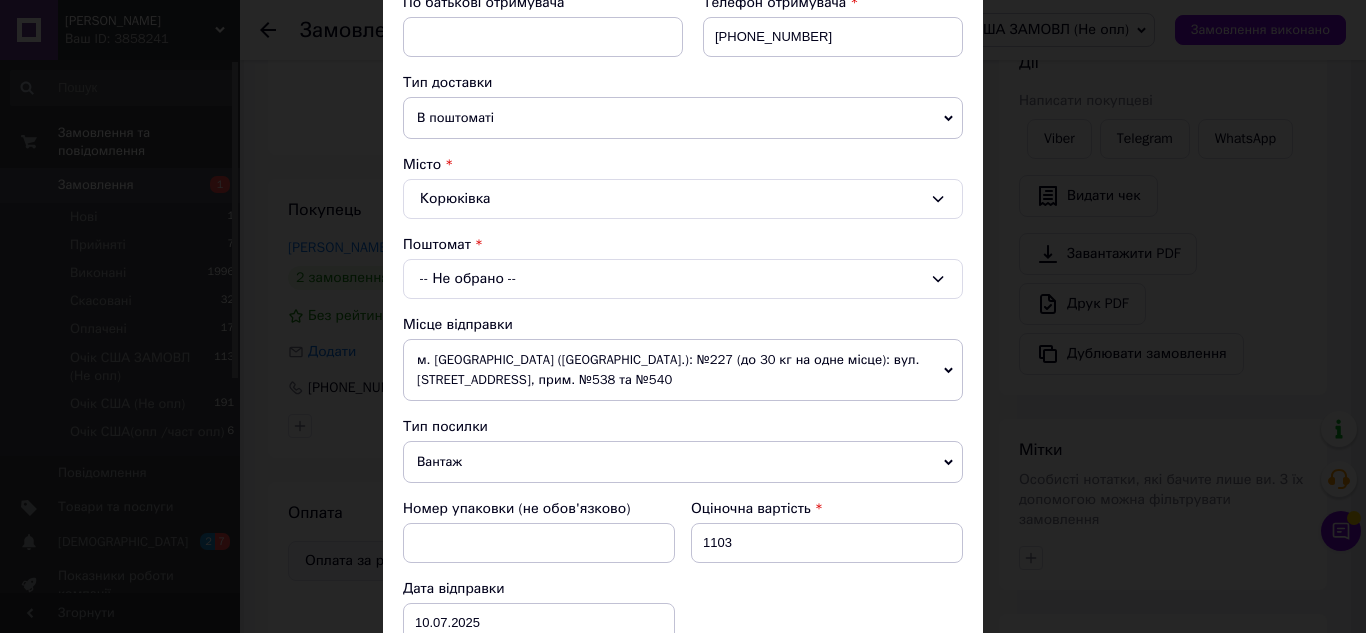click on "-- Не обрано --" at bounding box center [683, 279] 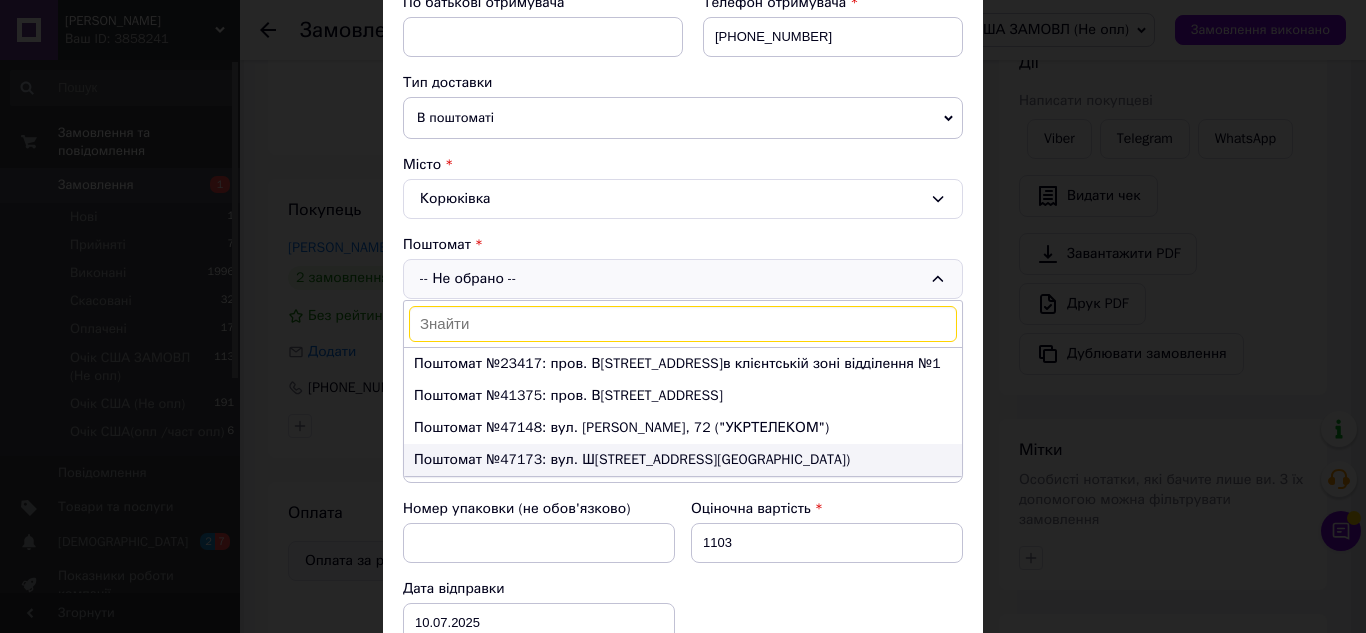click on "Поштомат №47173: вул. Шевченка, 73 (Магазин)" at bounding box center [683, 460] 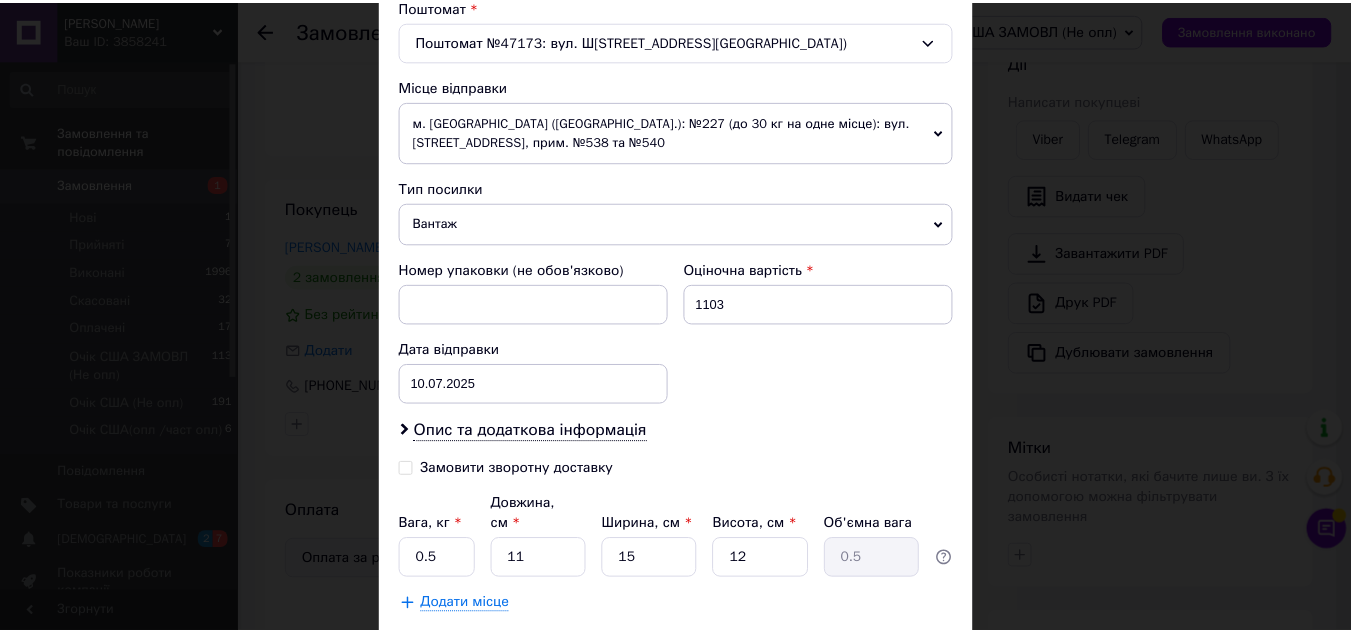 scroll, scrollTop: 751, scrollLeft: 0, axis: vertical 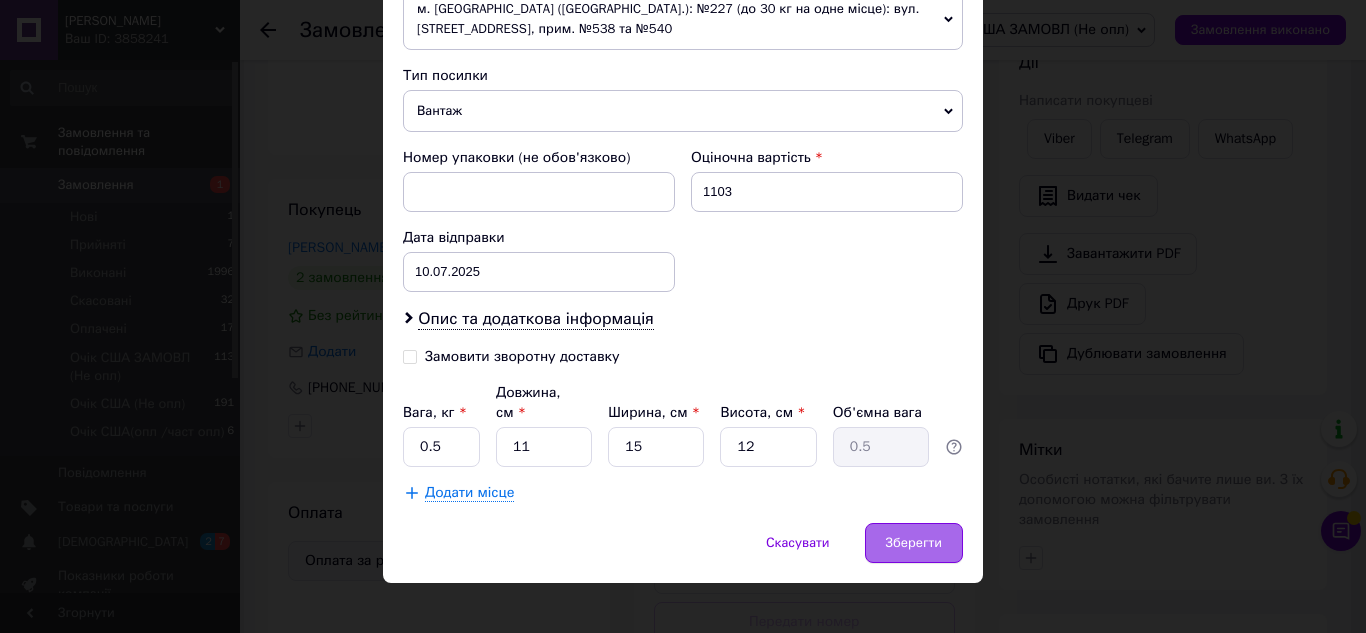 click on "Зберегти" at bounding box center (914, 543) 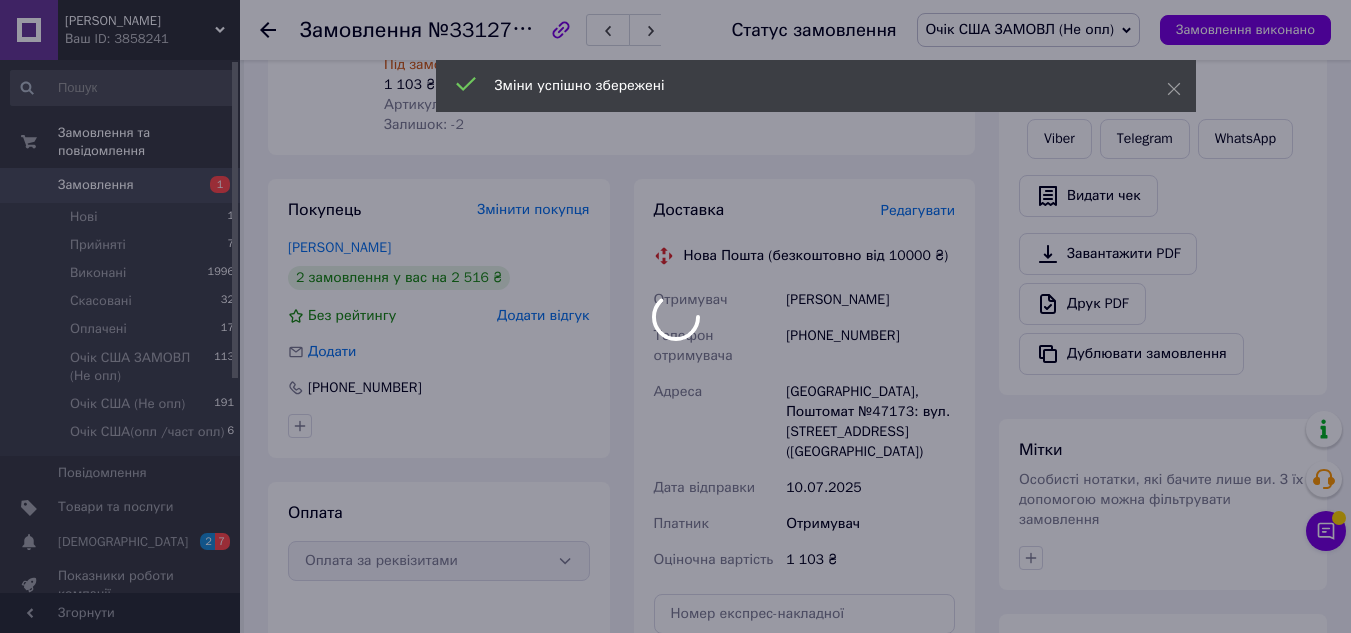 scroll, scrollTop: 880, scrollLeft: 0, axis: vertical 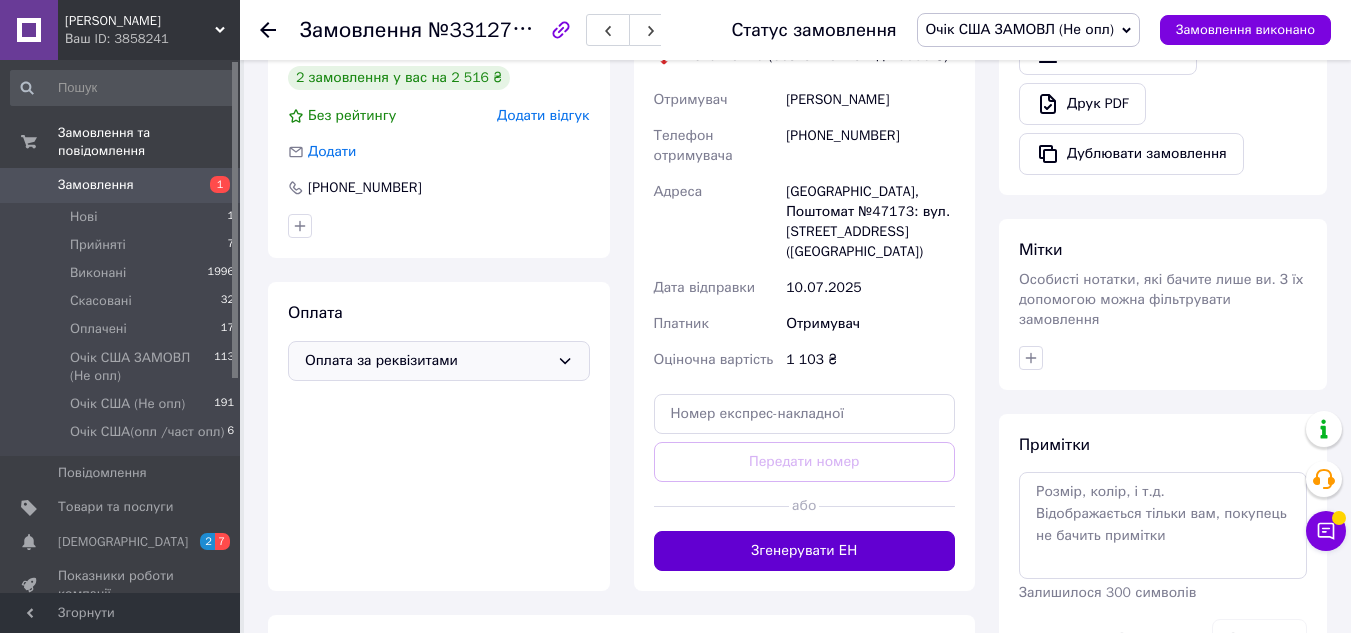 click on "Згенерувати ЕН" at bounding box center (805, 551) 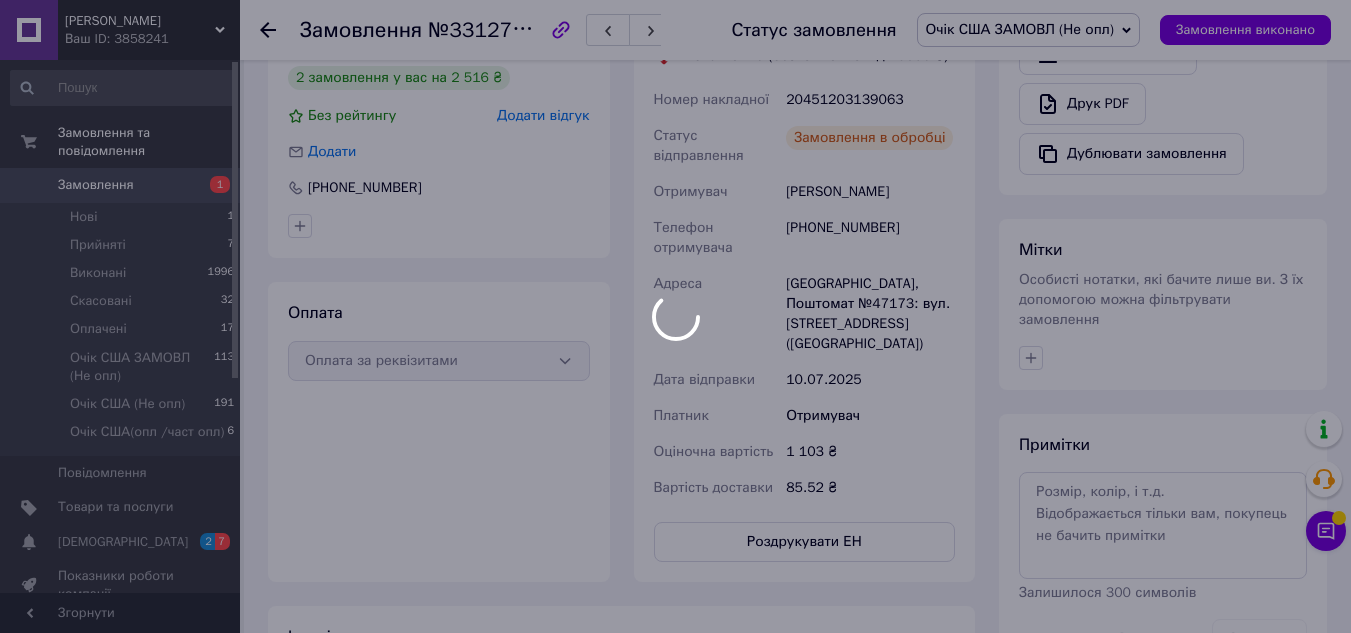 scroll, scrollTop: 928, scrollLeft: 0, axis: vertical 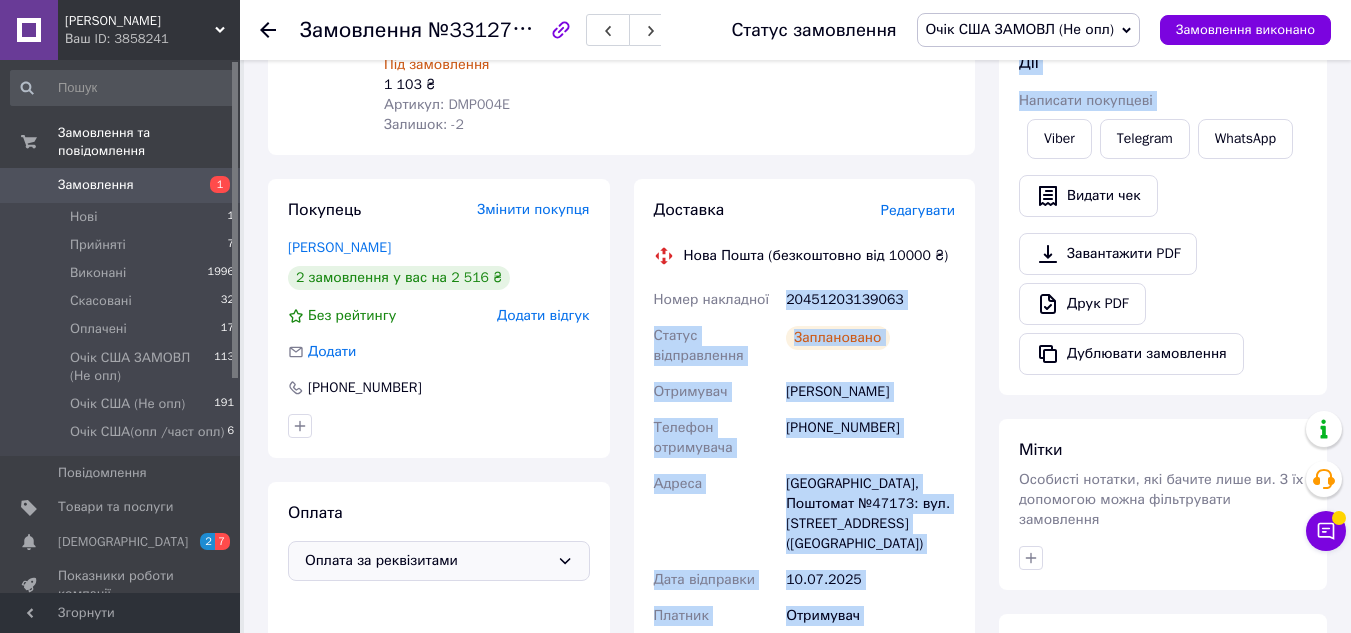 drag, startPoint x: 787, startPoint y: 257, endPoint x: 982, endPoint y: 273, distance: 195.6553 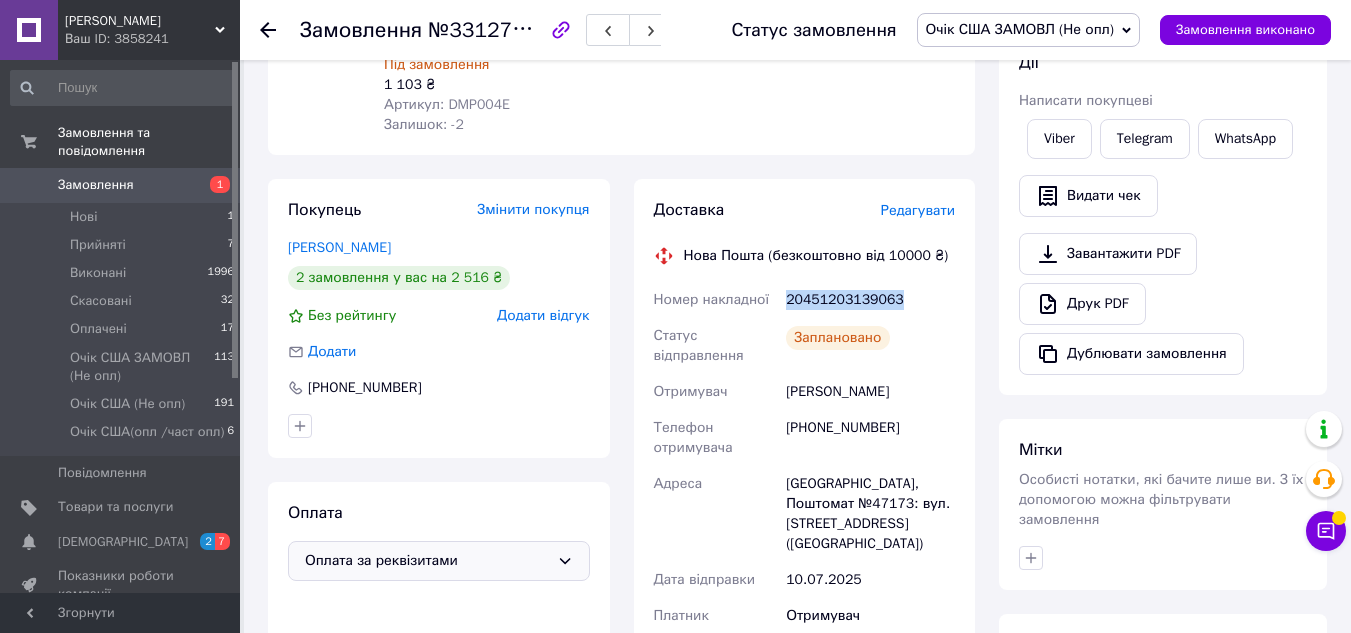 drag, startPoint x: 788, startPoint y: 261, endPoint x: 973, endPoint y: 263, distance: 185.0108 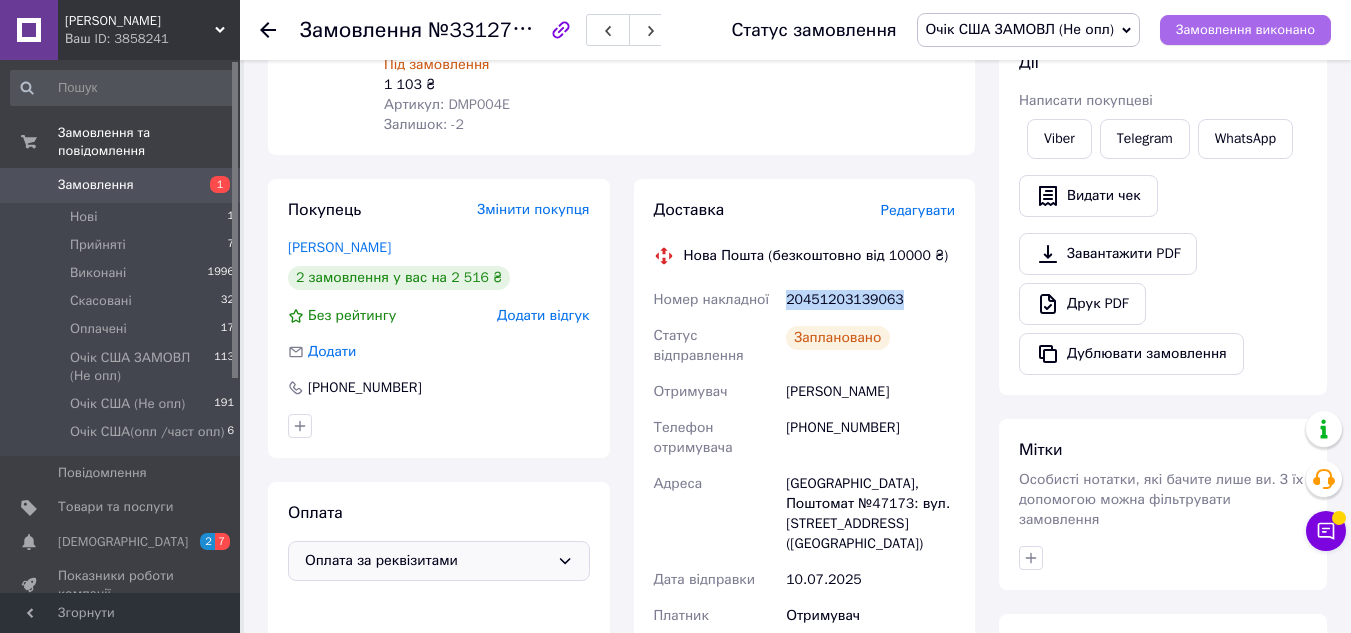 click on "Замовлення виконано" at bounding box center [1245, 30] 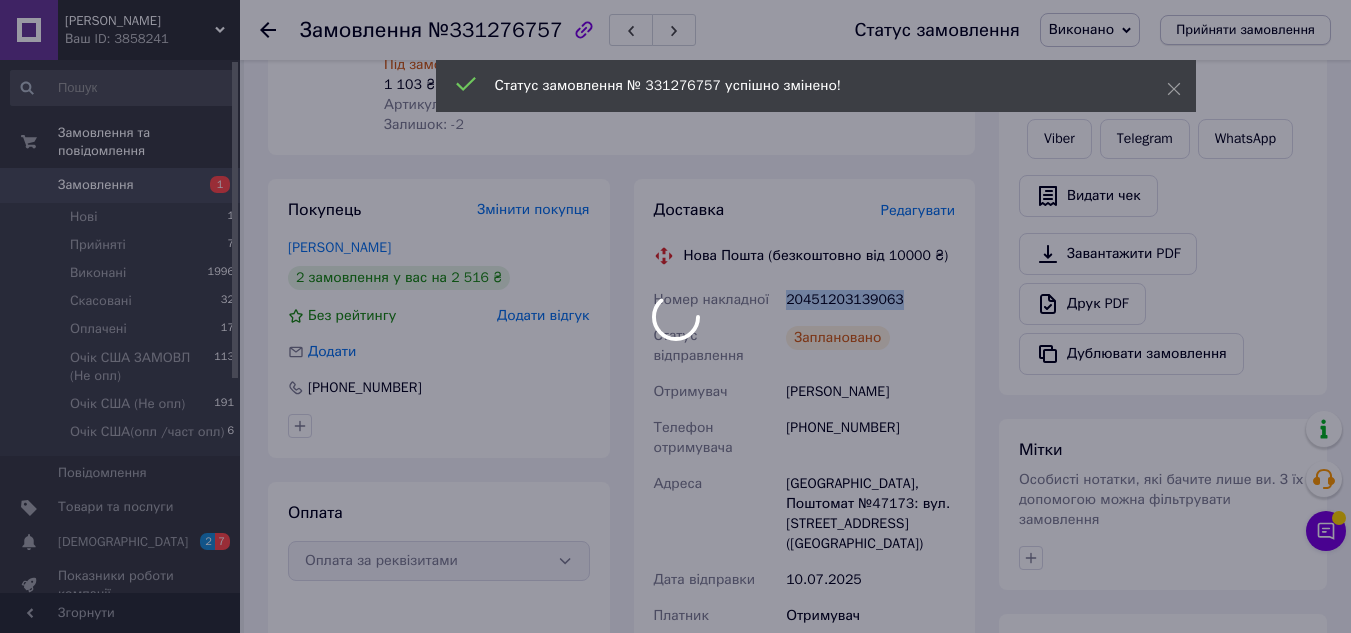 scroll, scrollTop: 976, scrollLeft: 0, axis: vertical 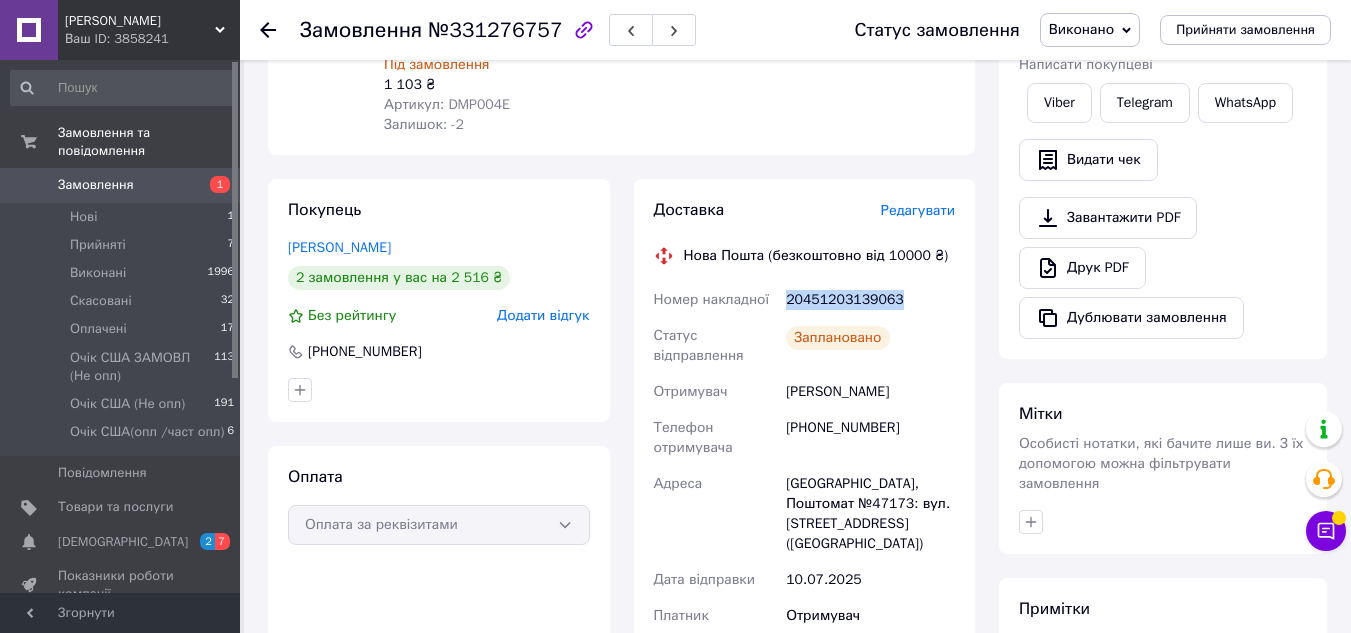 click on "Замовлення" at bounding box center (121, 185) 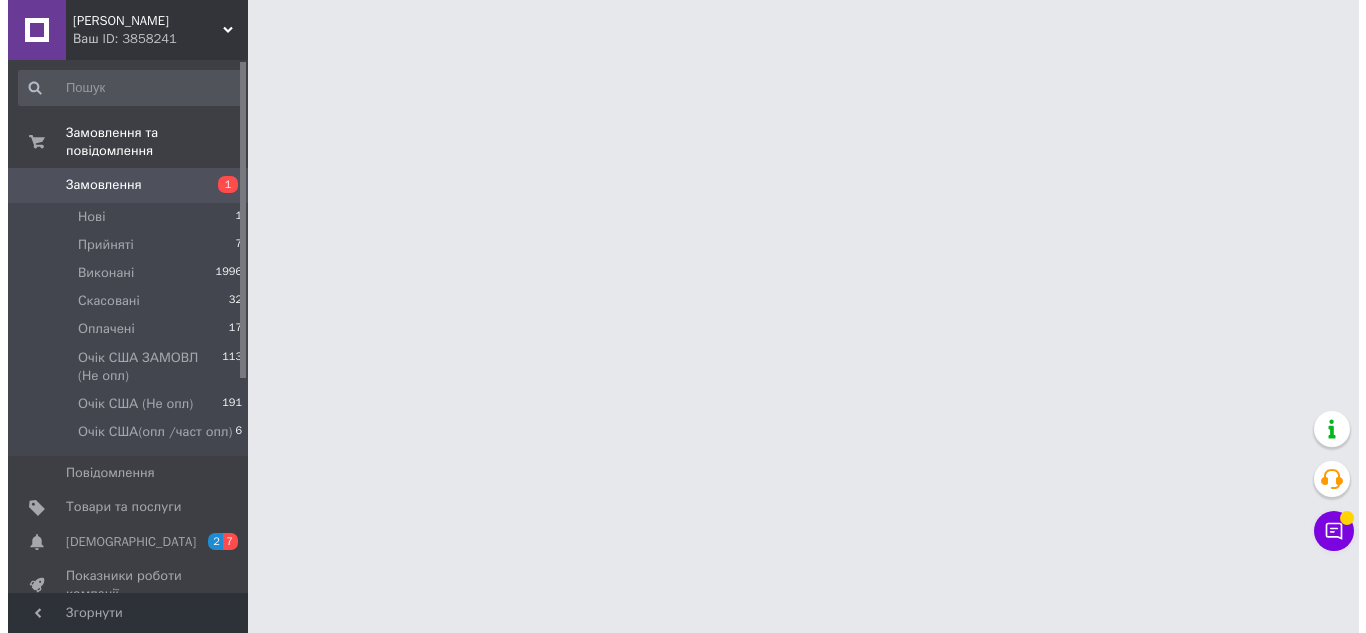 scroll, scrollTop: 0, scrollLeft: 0, axis: both 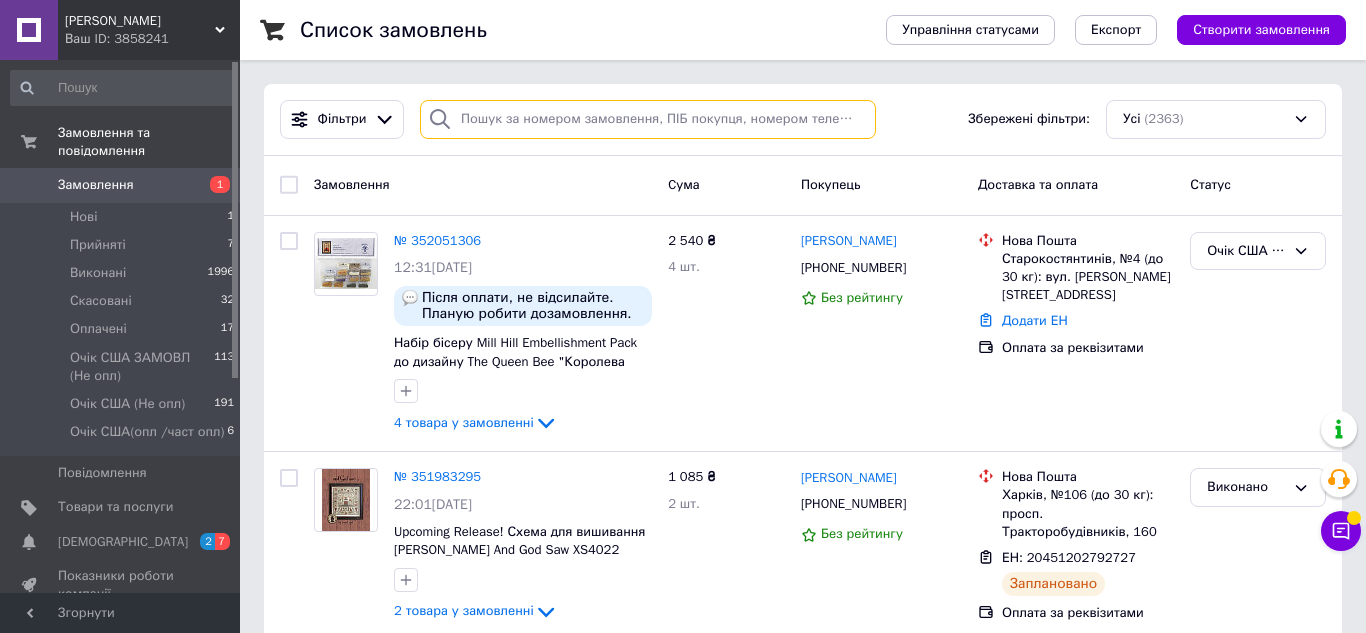 click at bounding box center [648, 119] 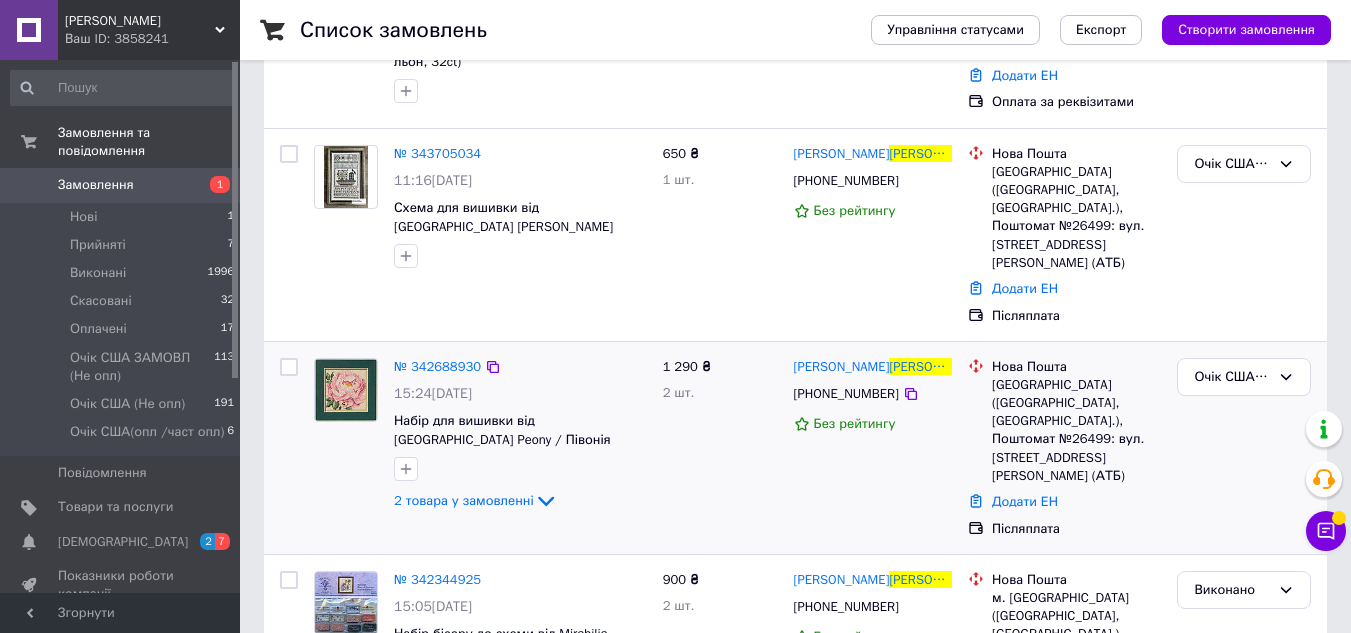 scroll, scrollTop: 200, scrollLeft: 0, axis: vertical 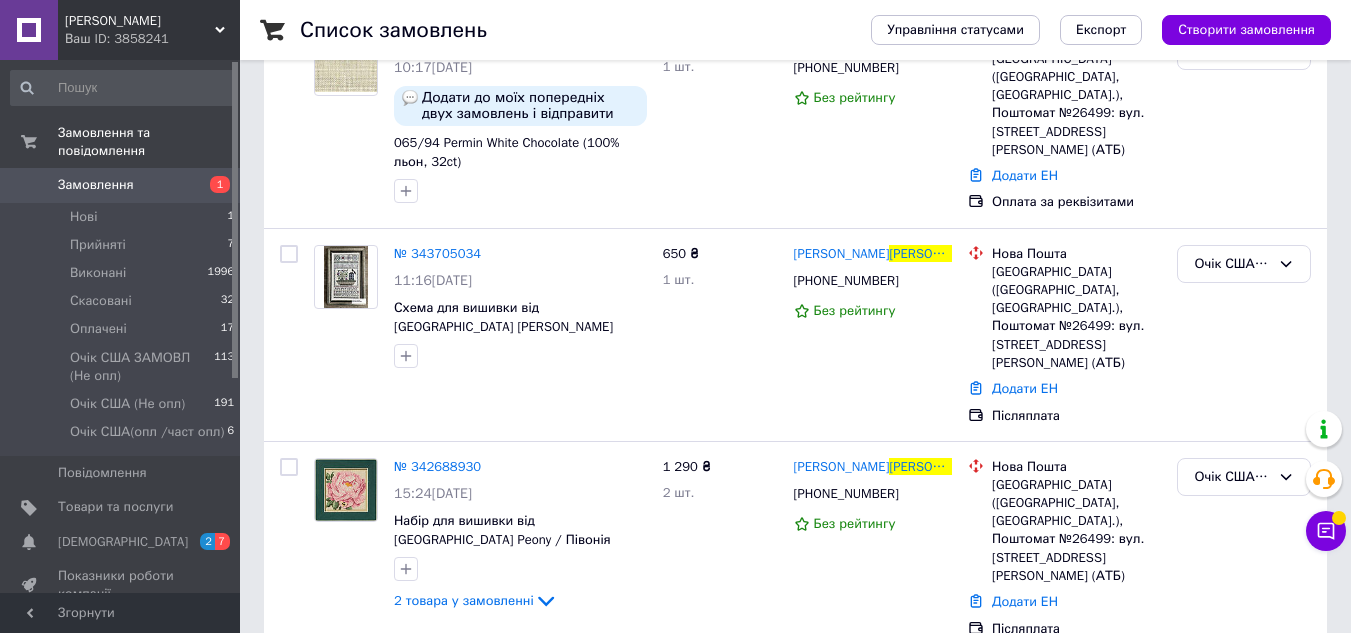 type on "александрова" 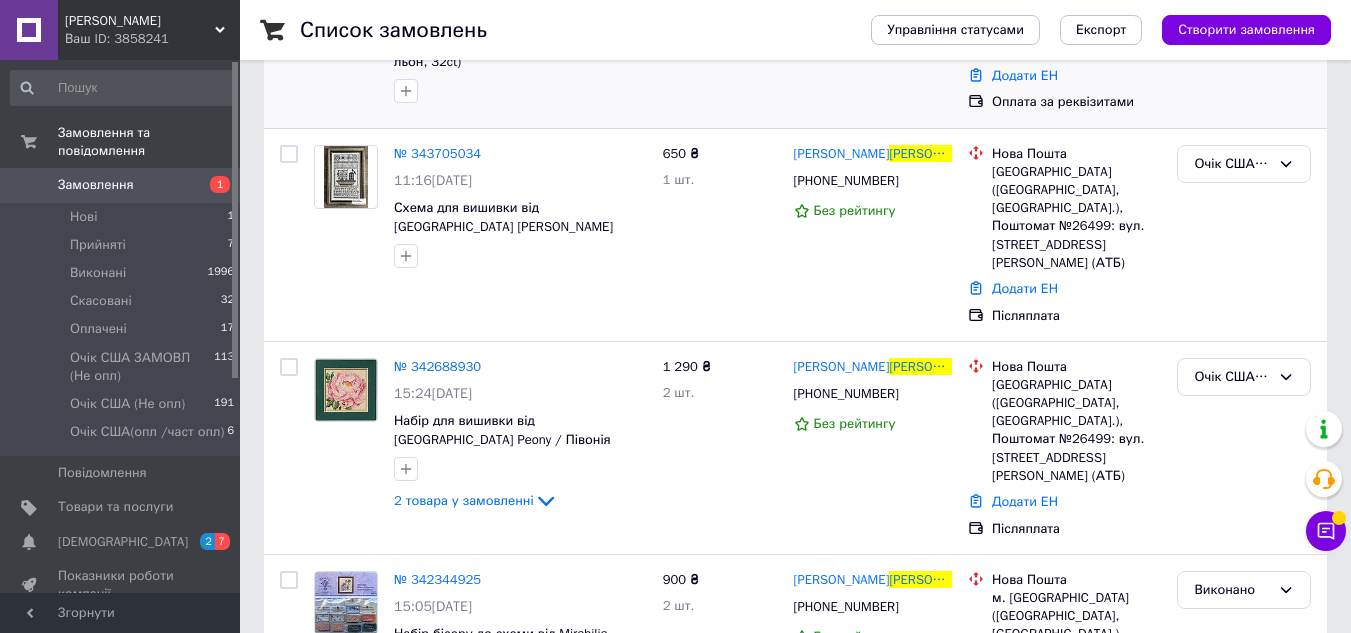 scroll, scrollTop: 396, scrollLeft: 0, axis: vertical 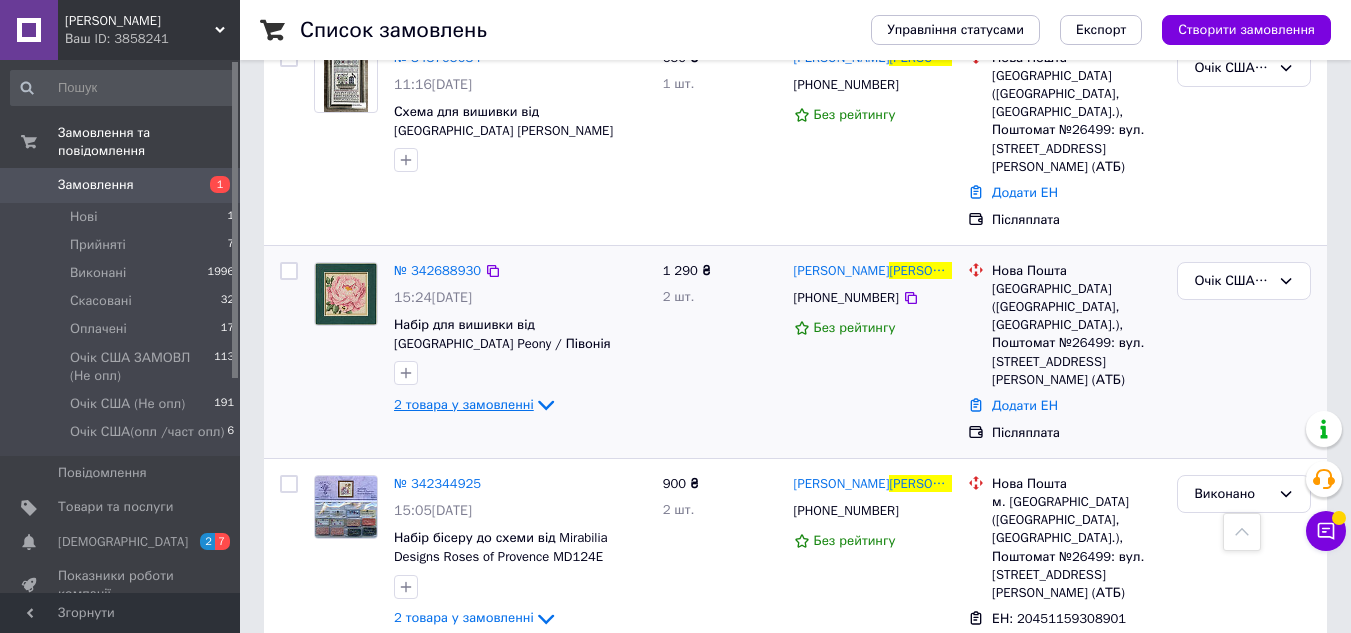 click on "2 товара у замовленні" at bounding box center (464, 404) 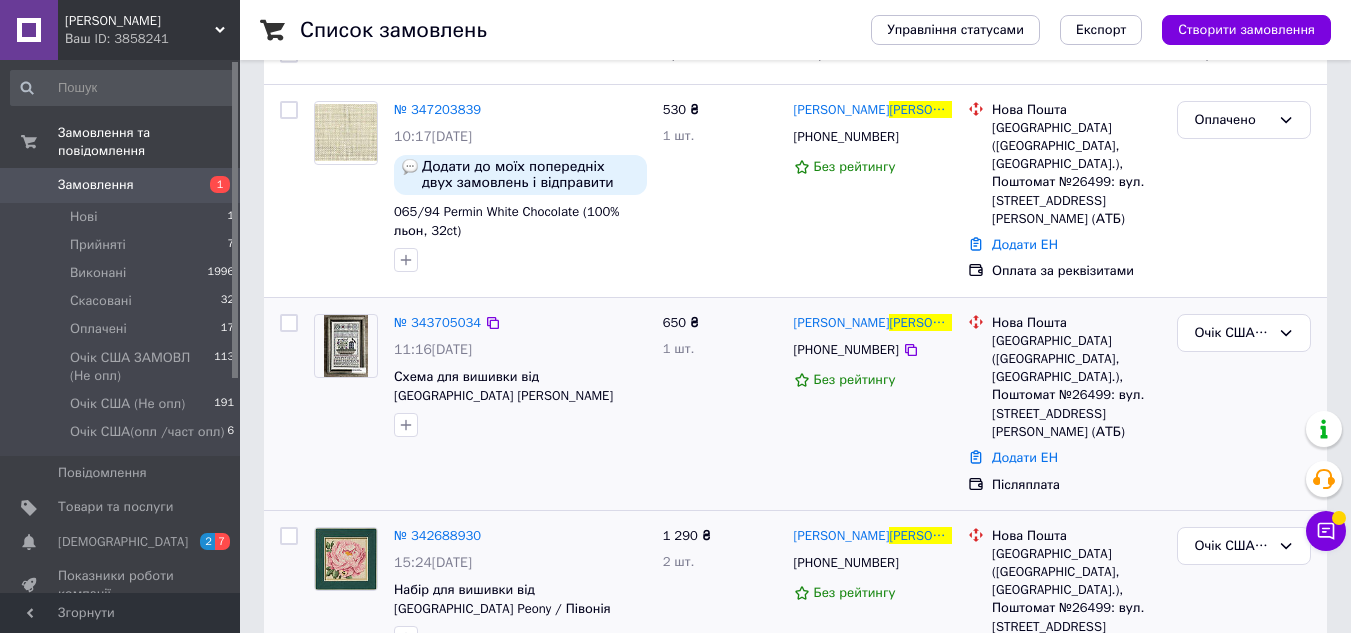 scroll, scrollTop: 96, scrollLeft: 0, axis: vertical 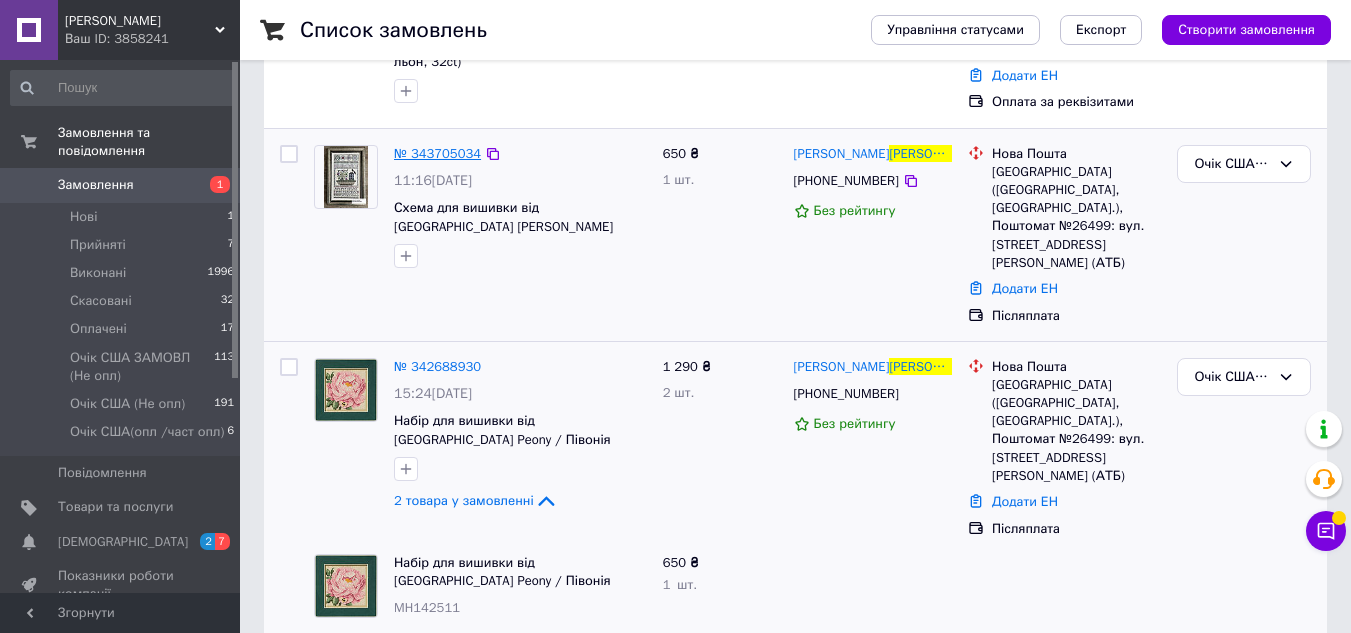 click on "№ 343705034" at bounding box center (437, 153) 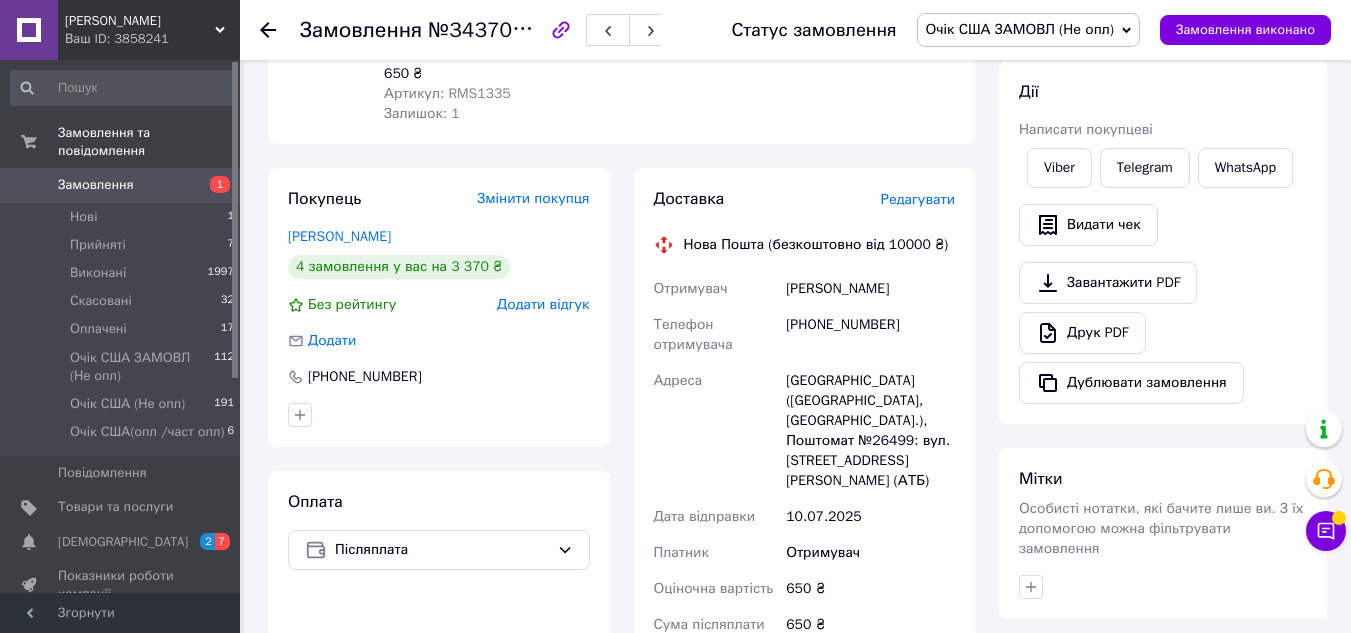 scroll, scrollTop: 300, scrollLeft: 0, axis: vertical 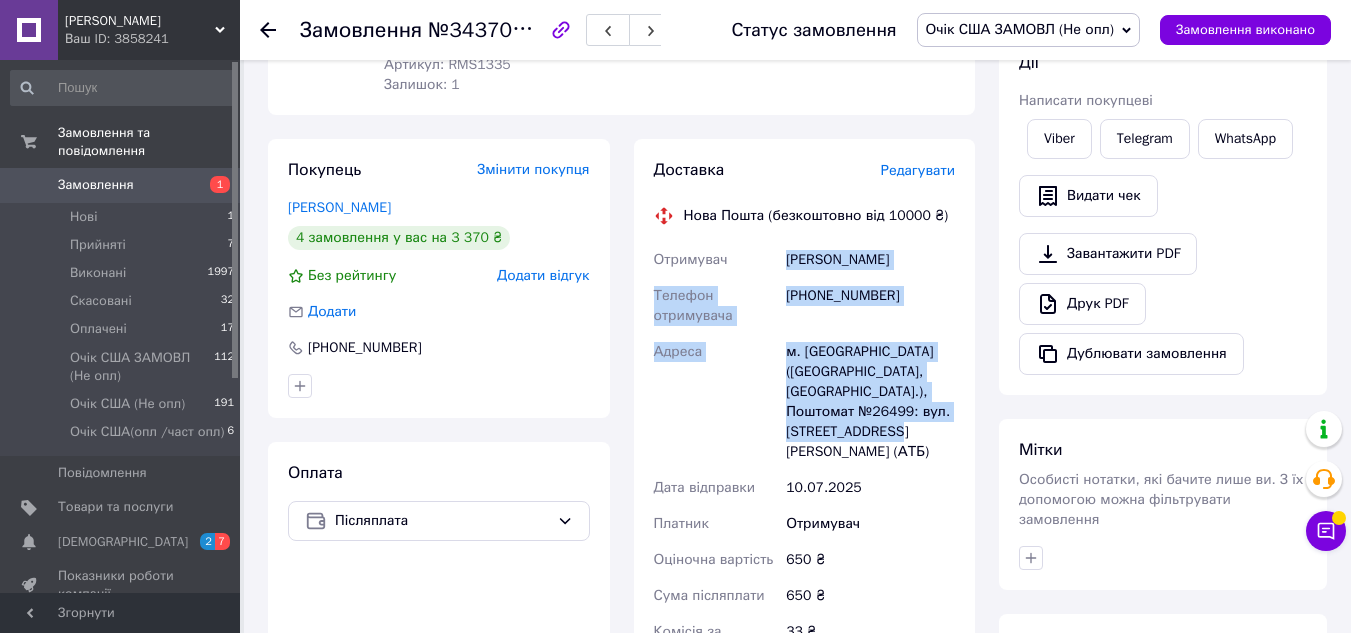 drag, startPoint x: 788, startPoint y: 237, endPoint x: 911, endPoint y: 402, distance: 205.80087 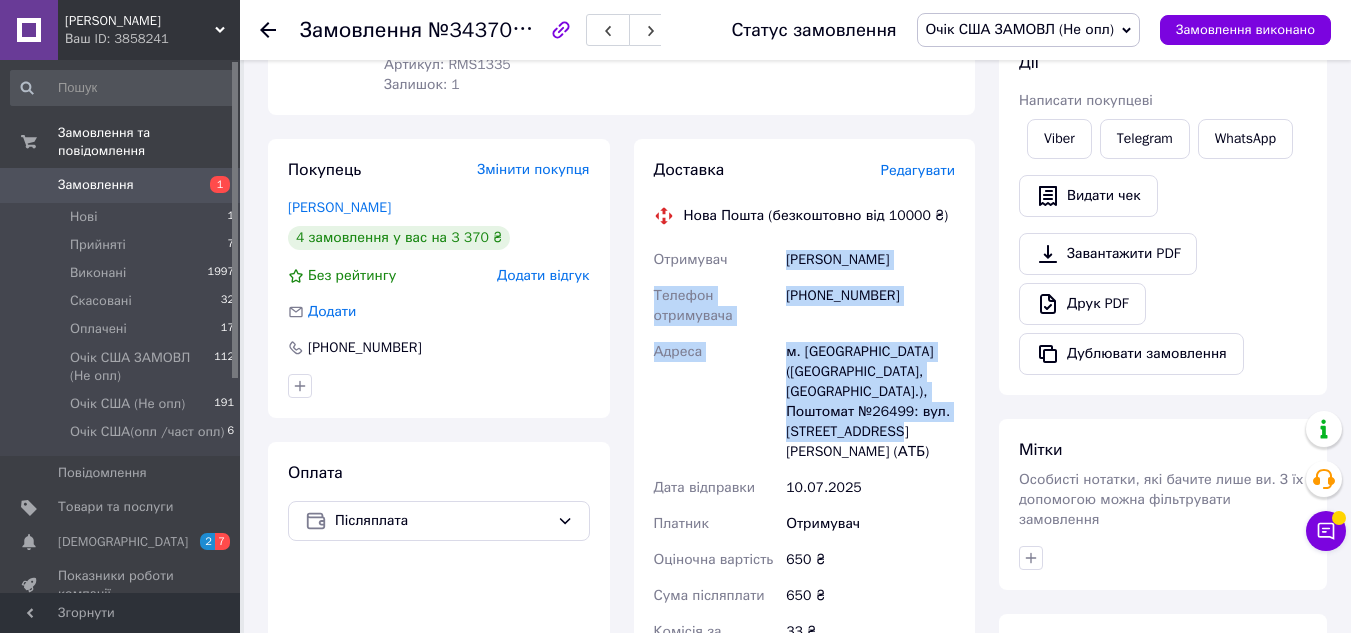 copy on "Александрова Лариса Телефон отримувача +380631453161 Адреса м. Запоріжжя (Запорізька обл., Запорізький р-н.), Поштомат №26499: вул. Північно-Кільцева, 12 (АТБ)" 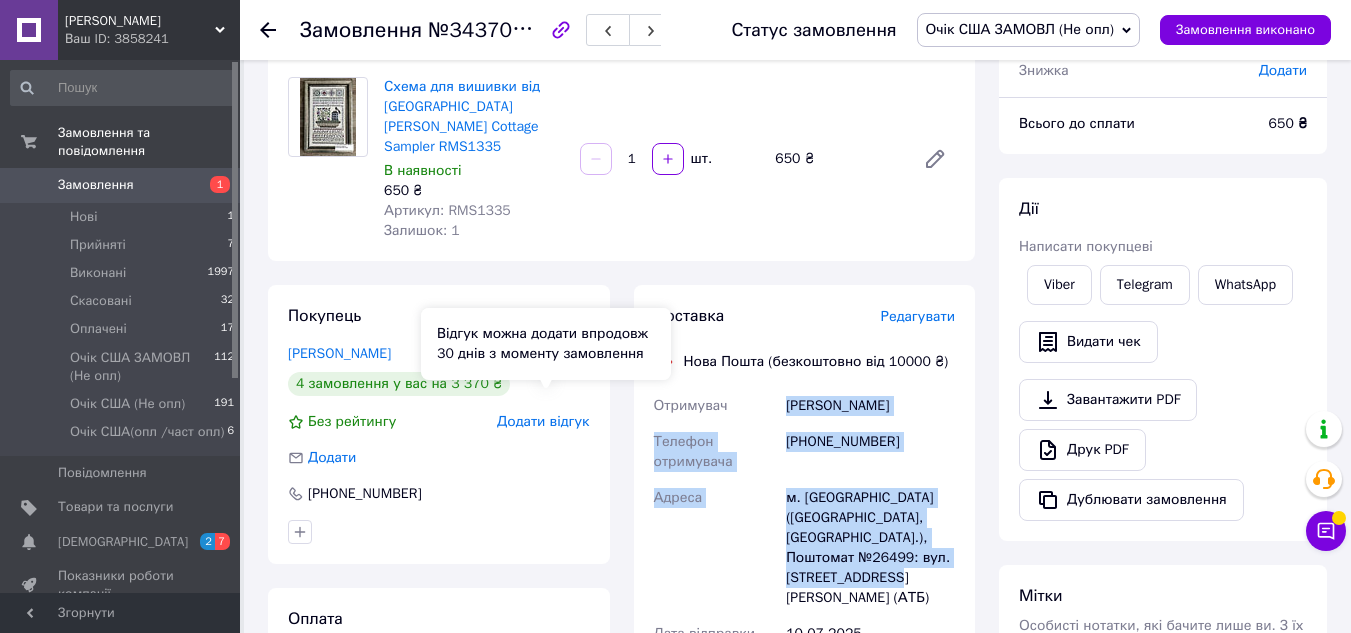 scroll, scrollTop: 0, scrollLeft: 0, axis: both 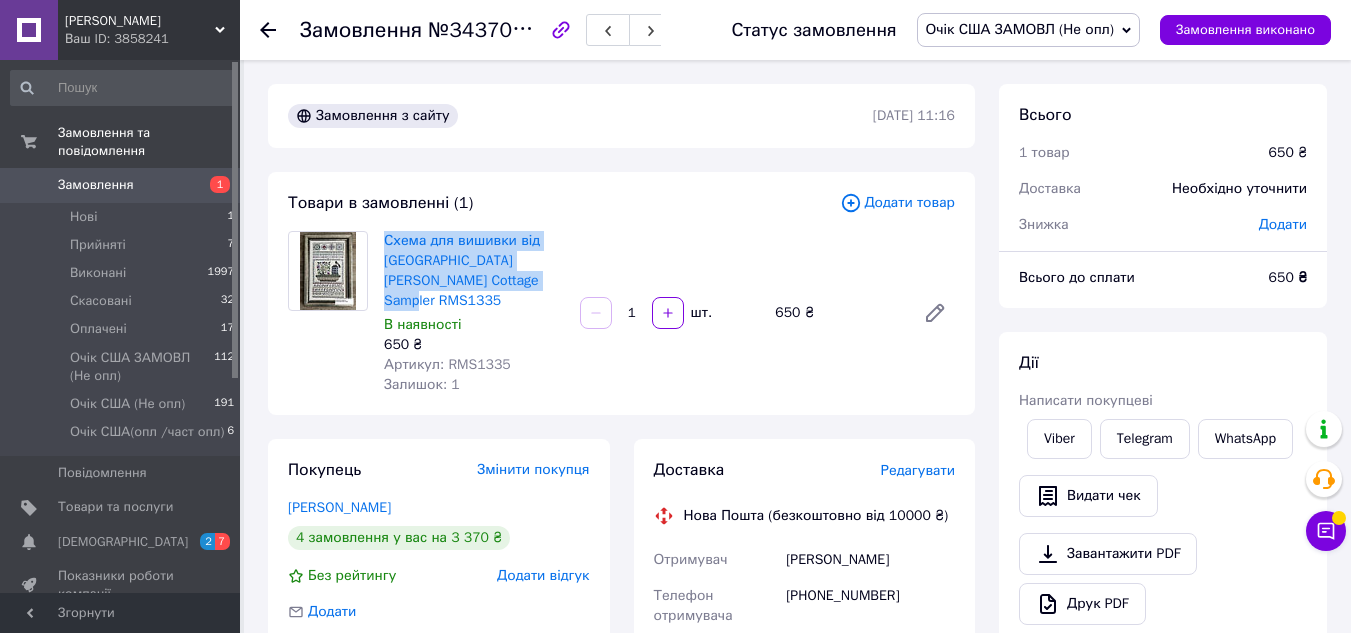 drag, startPoint x: 381, startPoint y: 237, endPoint x: 554, endPoint y: 289, distance: 180.64606 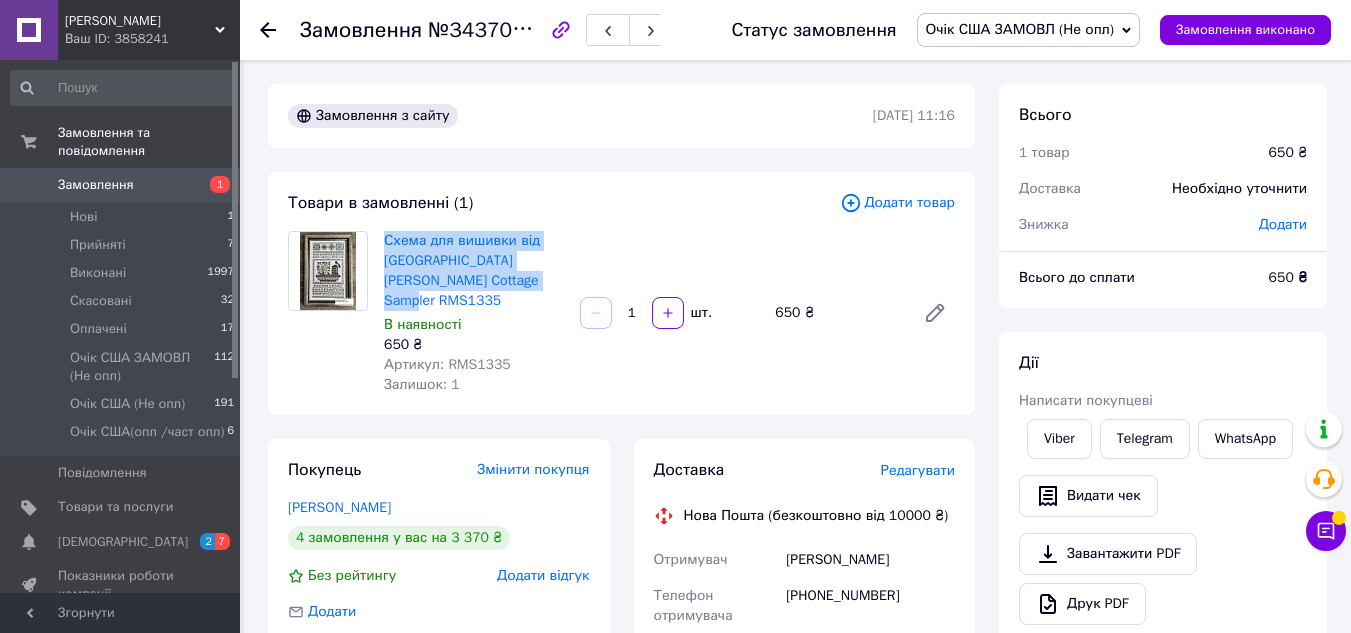 click on "Схема для вишивки від Rosewood Manor Lacey Cottage Sampler RMS1335 В наявності 650 ₴ Артикул: RMS1335 Залишок: 1" at bounding box center [474, 313] 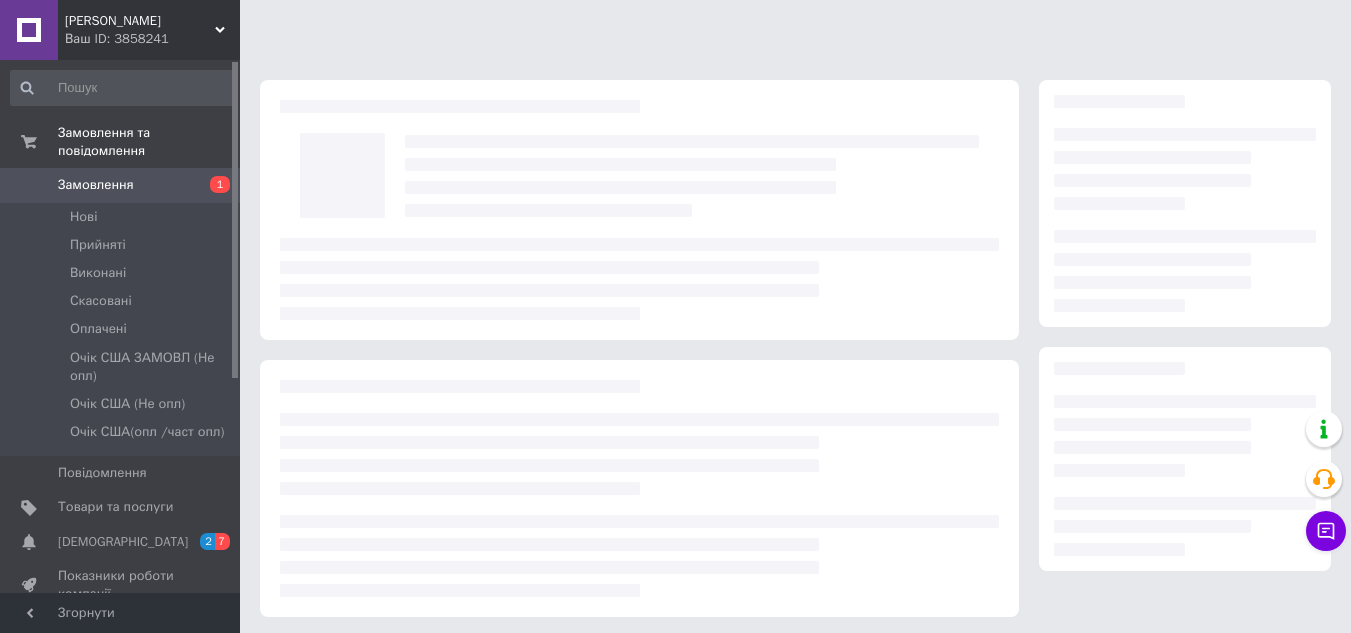 scroll, scrollTop: 0, scrollLeft: 0, axis: both 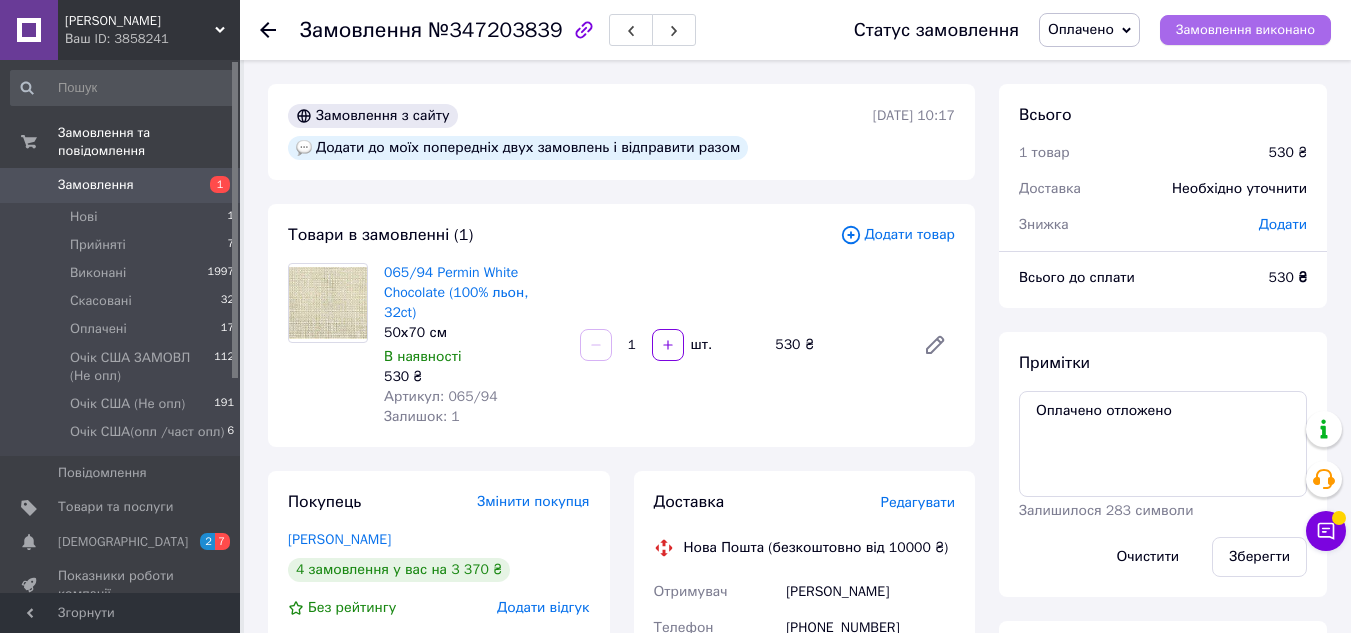 click on "Замовлення виконано" at bounding box center (1245, 30) 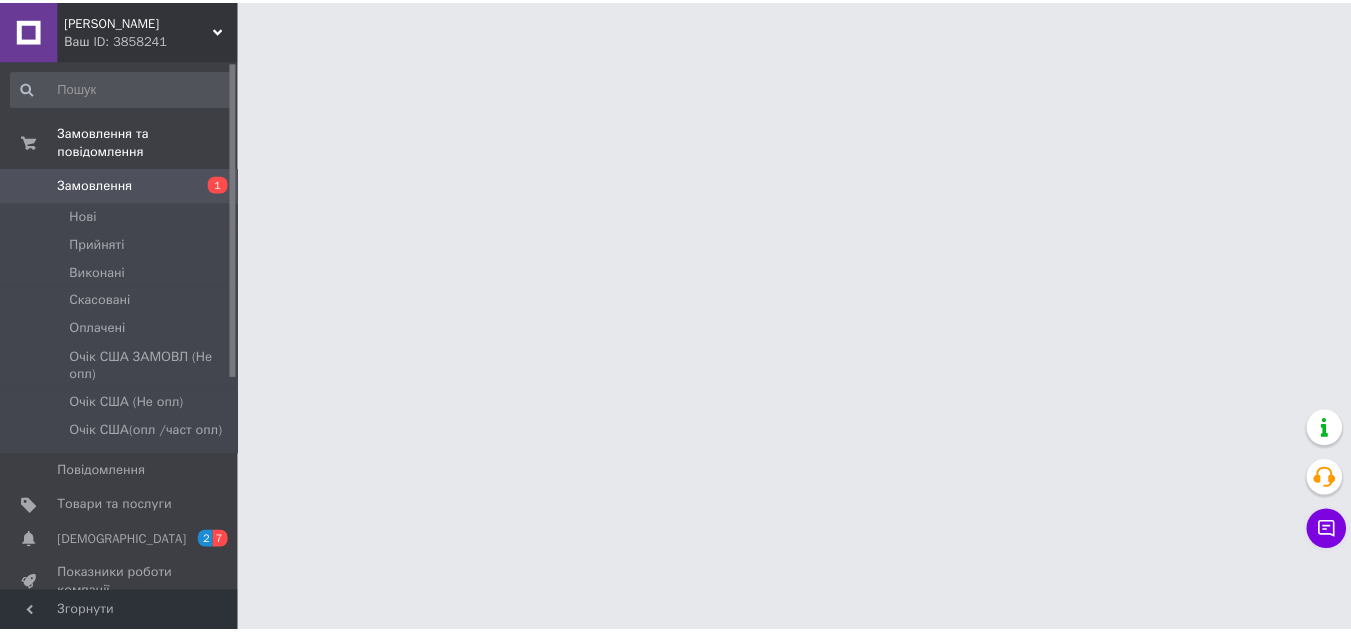scroll, scrollTop: 0, scrollLeft: 0, axis: both 